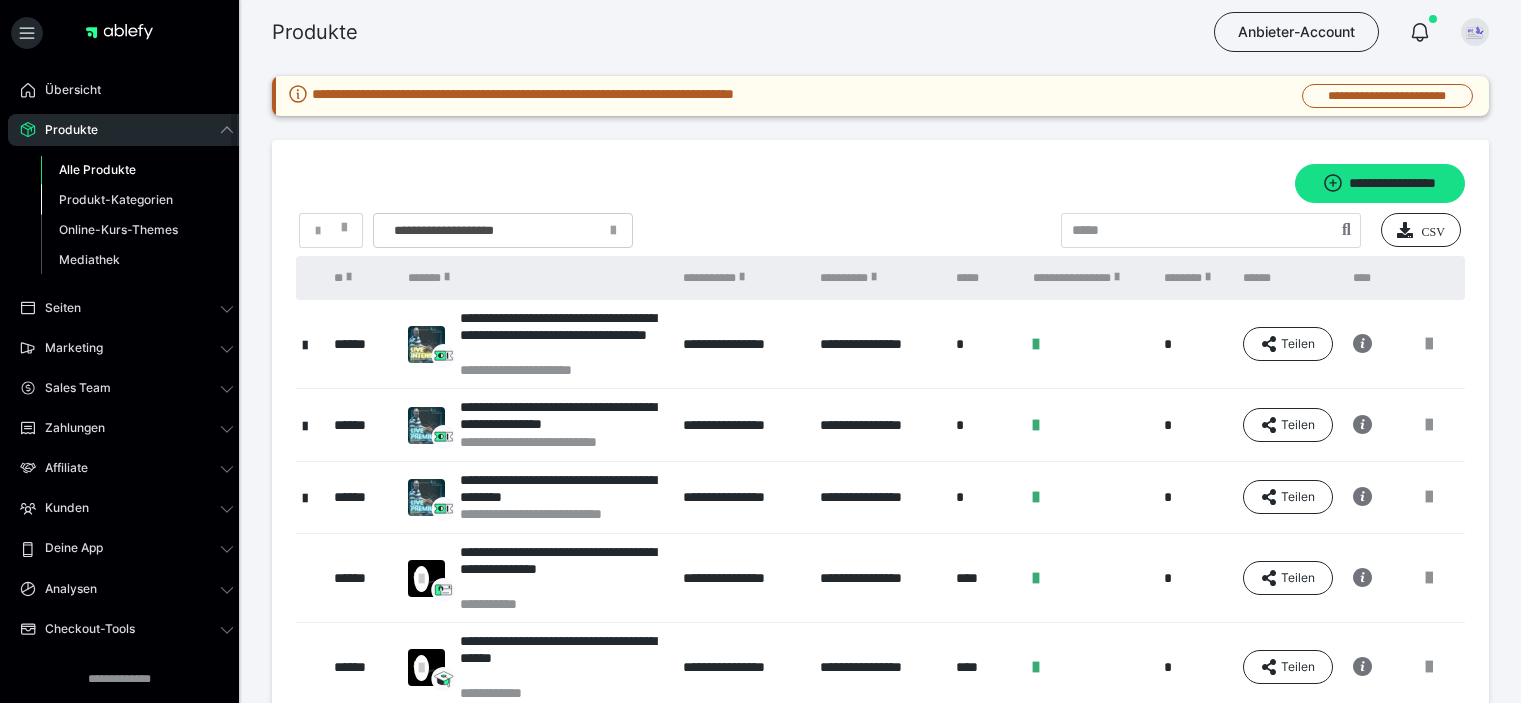 scroll, scrollTop: 0, scrollLeft: 0, axis: both 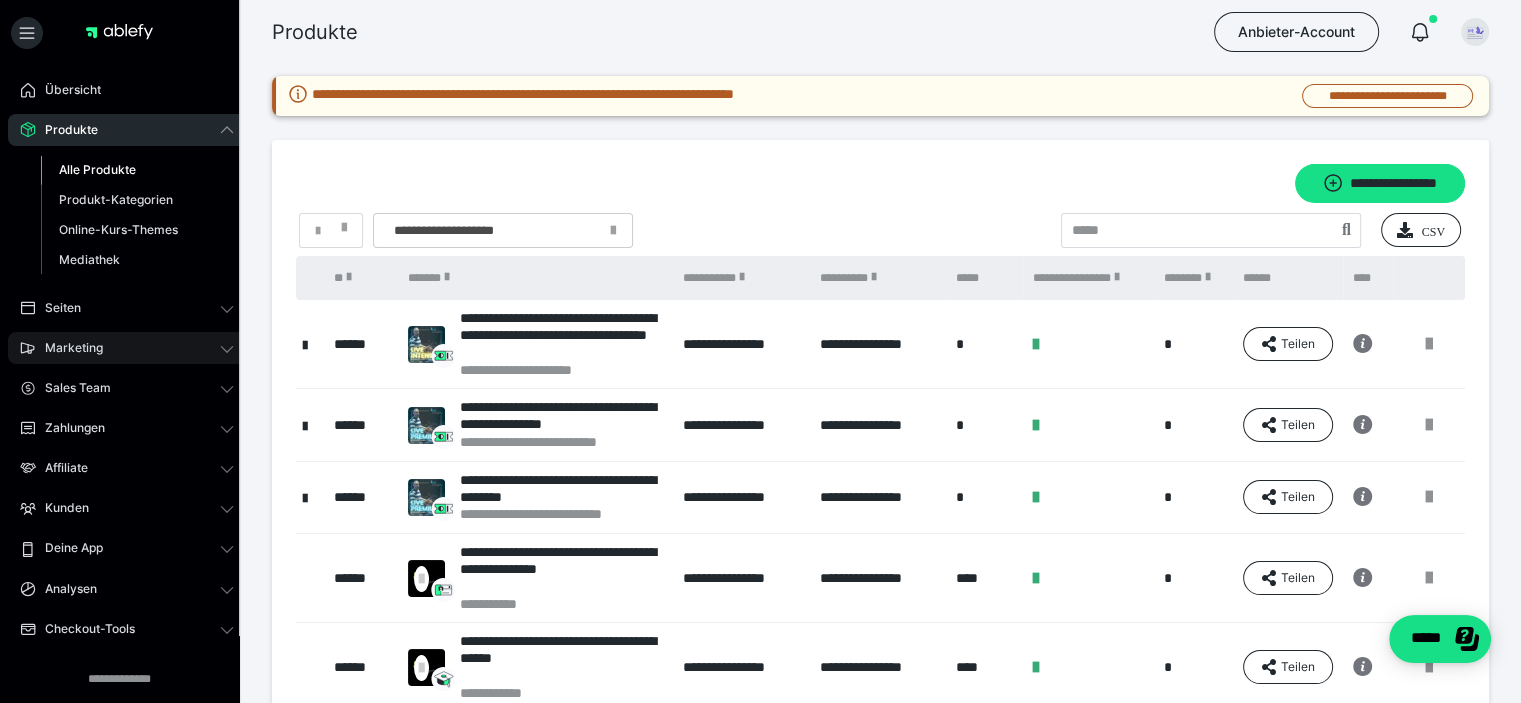 click on "Marketing" at bounding box center [127, 348] 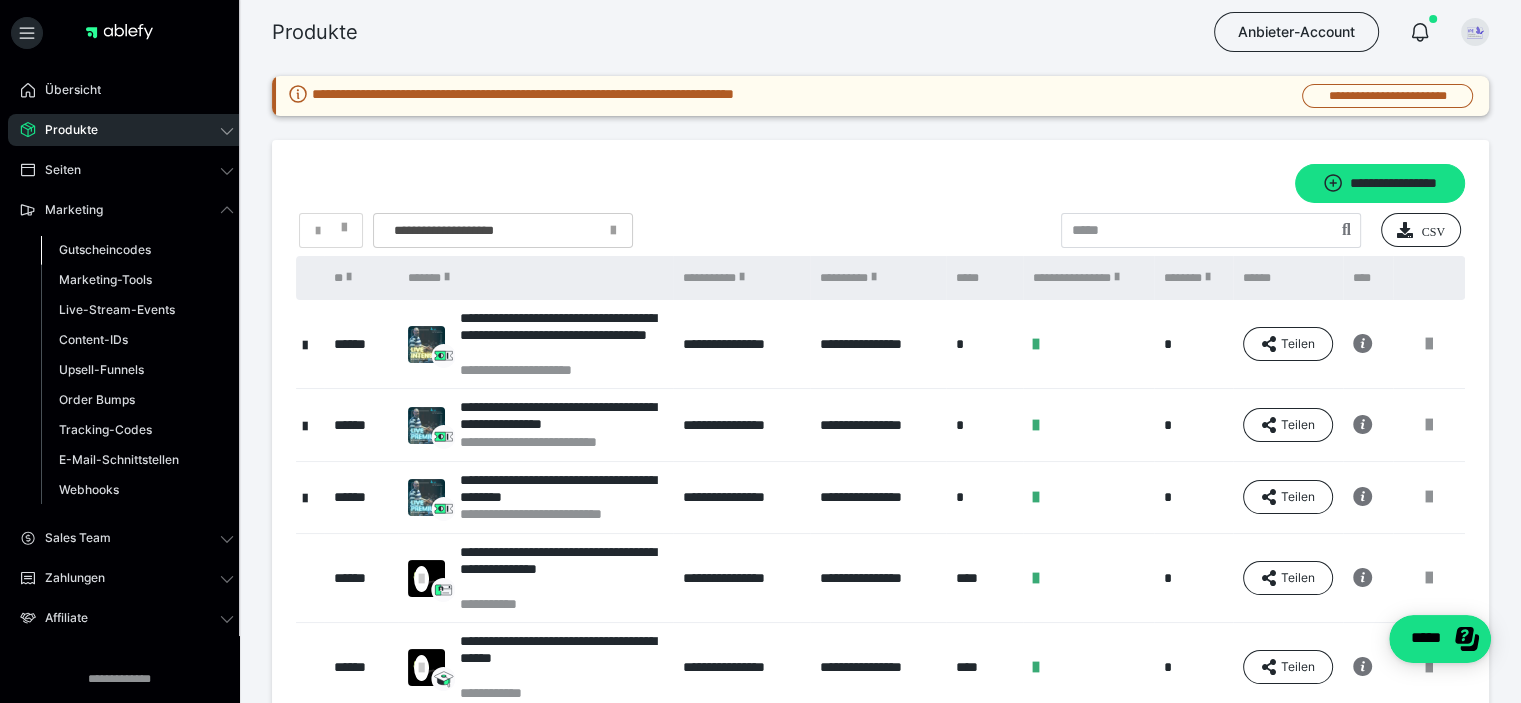 click on "Gutscheincodes" at bounding box center [105, 249] 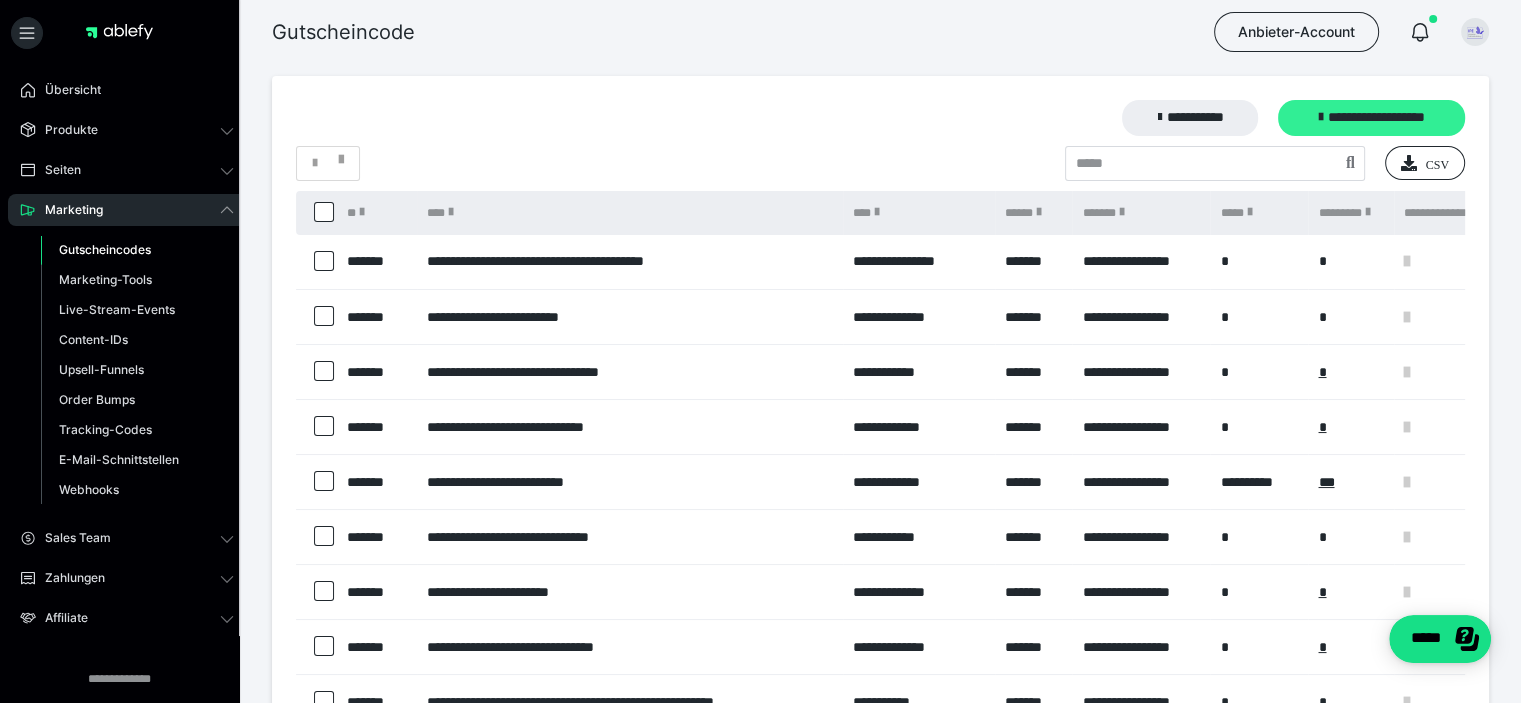 click on "**********" at bounding box center (1371, 118) 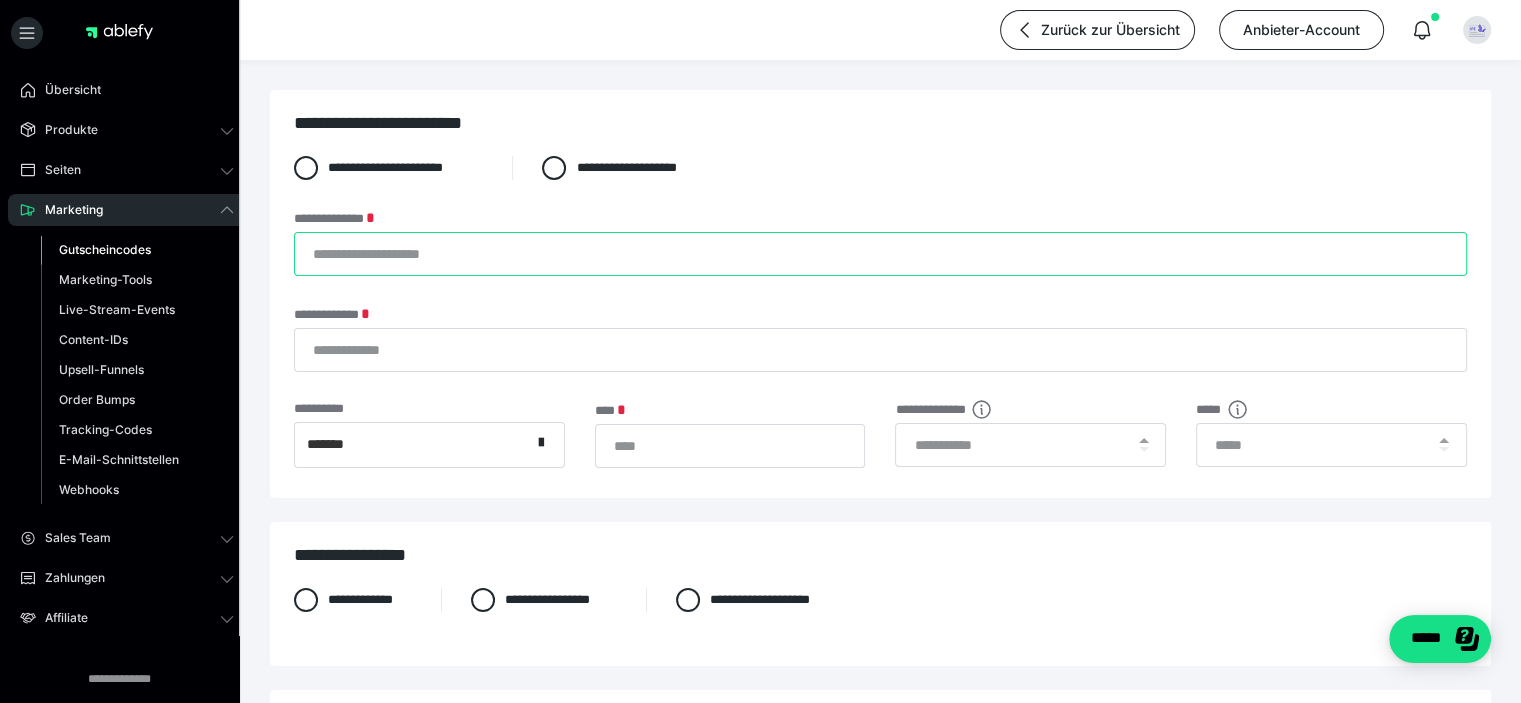 click on "**********" at bounding box center [880, 254] 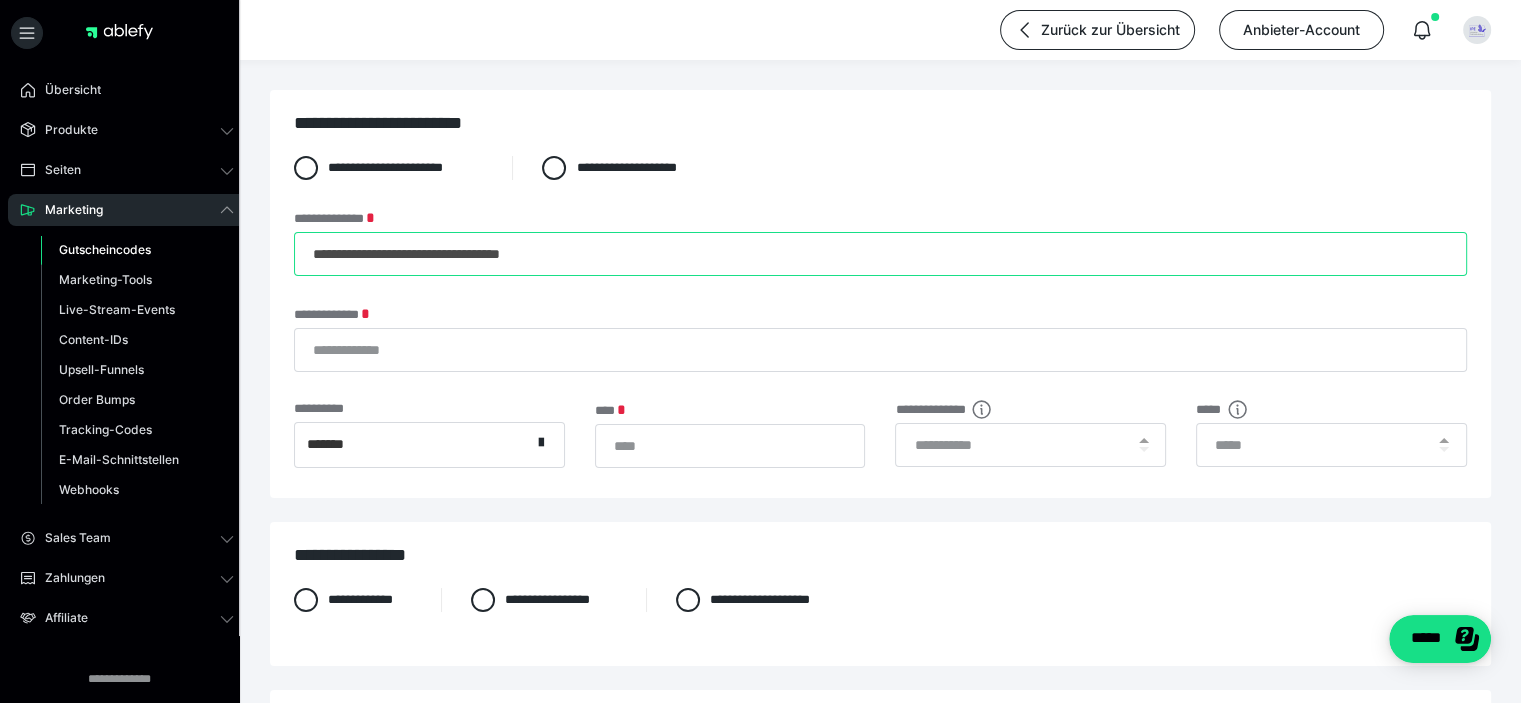 click on "**********" at bounding box center (880, 254) 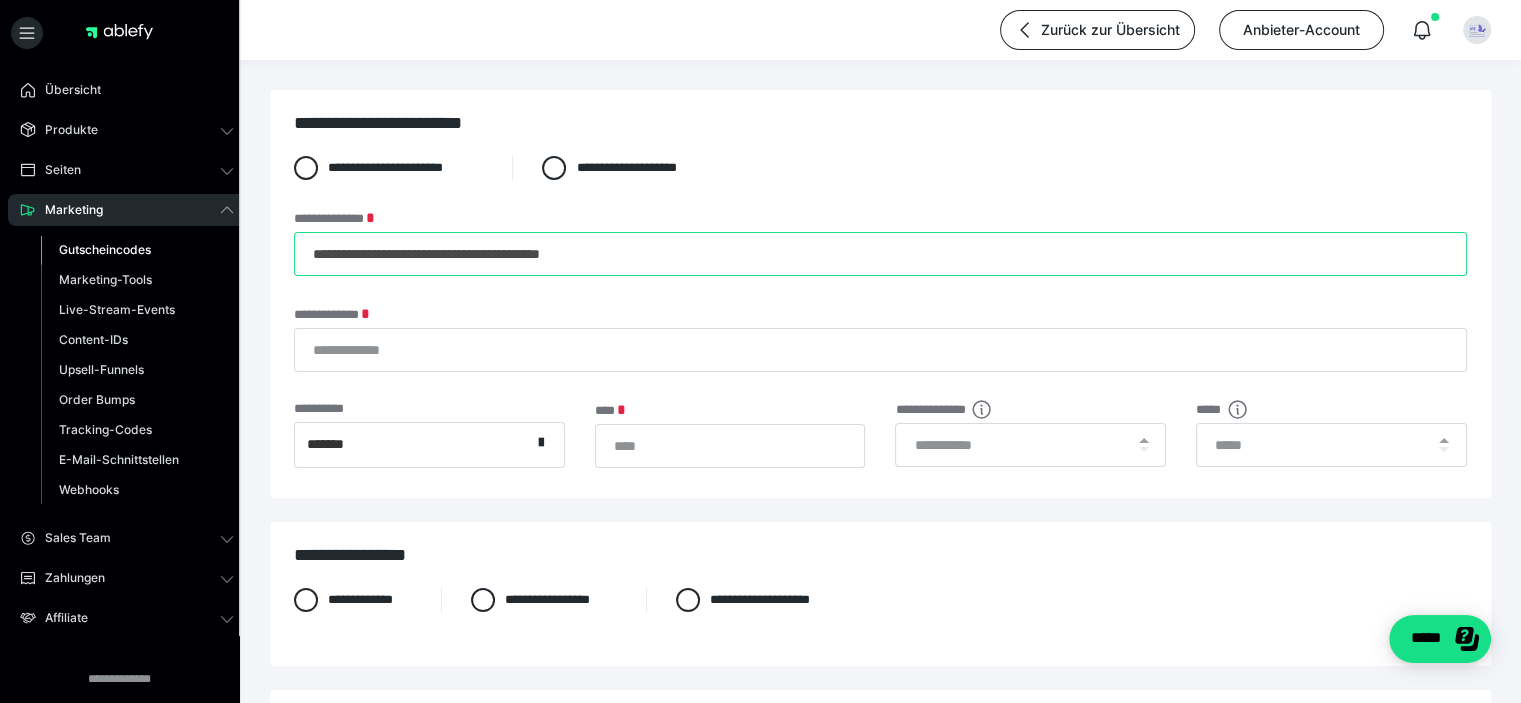 type on "**********" 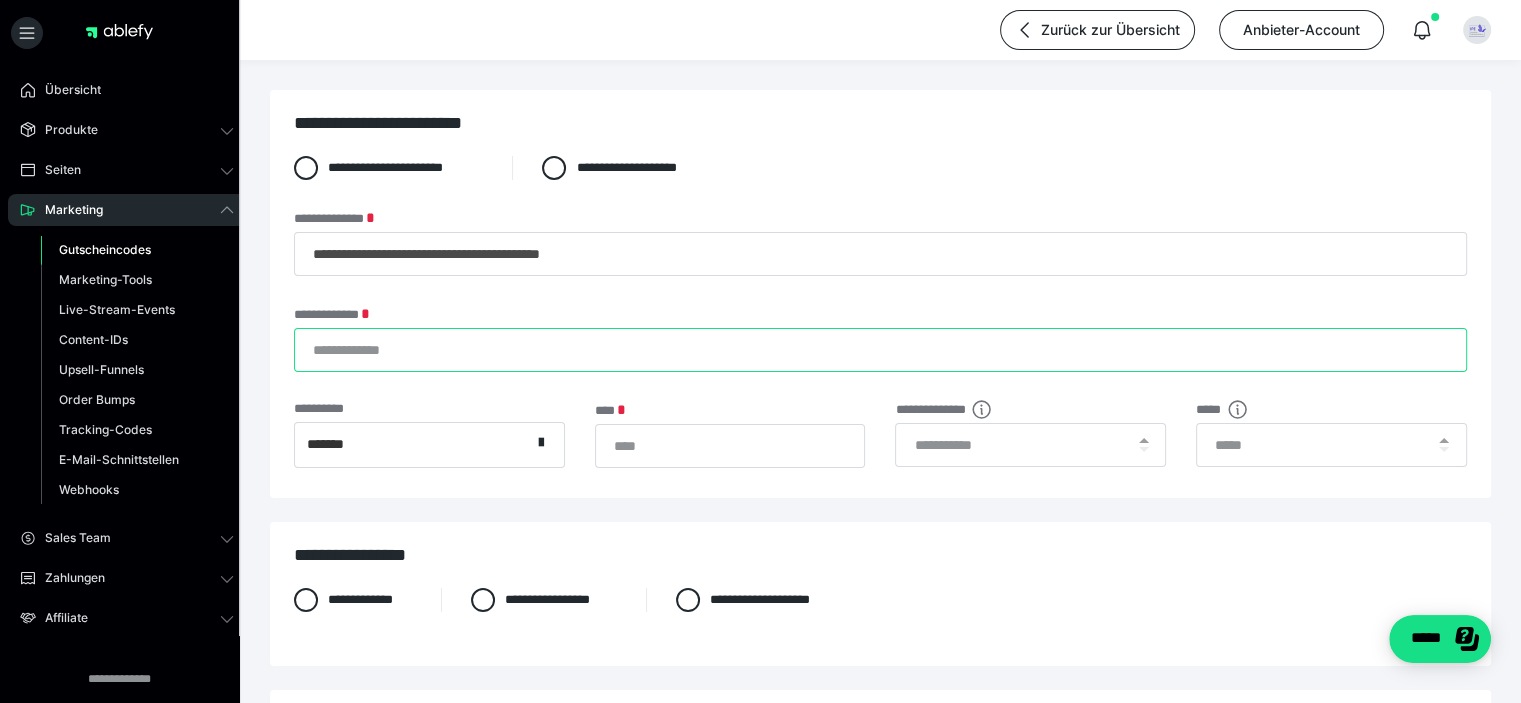 click on "**********" at bounding box center (880, 350) 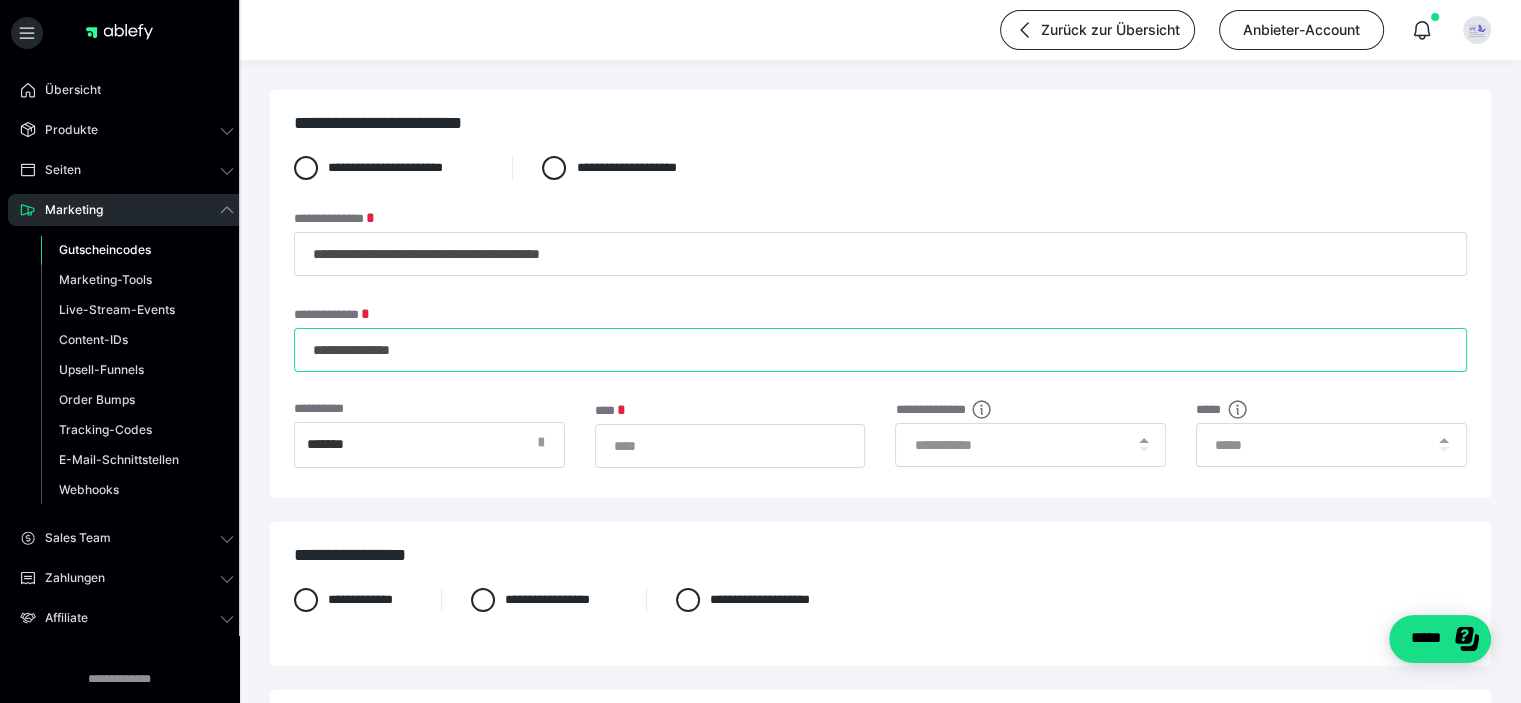 type on "**********" 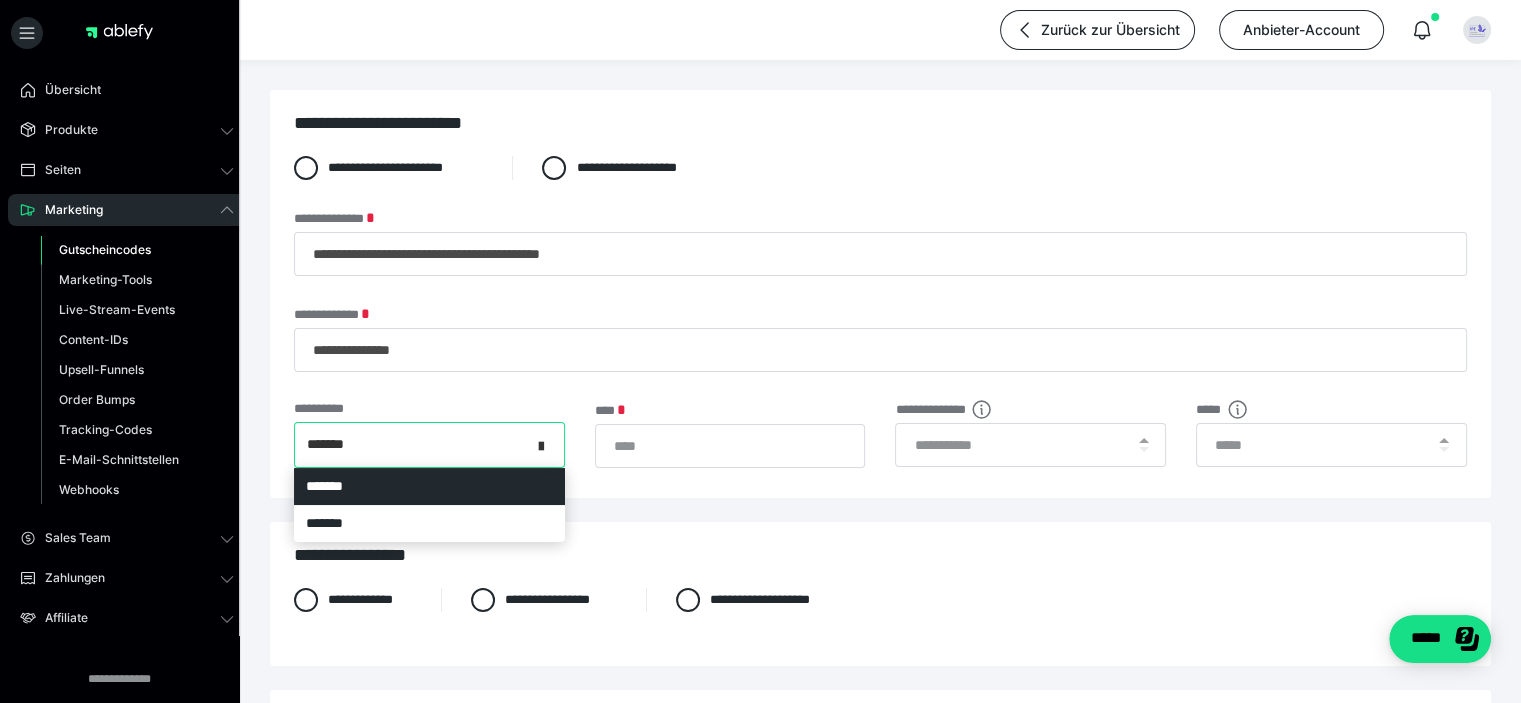 click at bounding box center (547, 445) 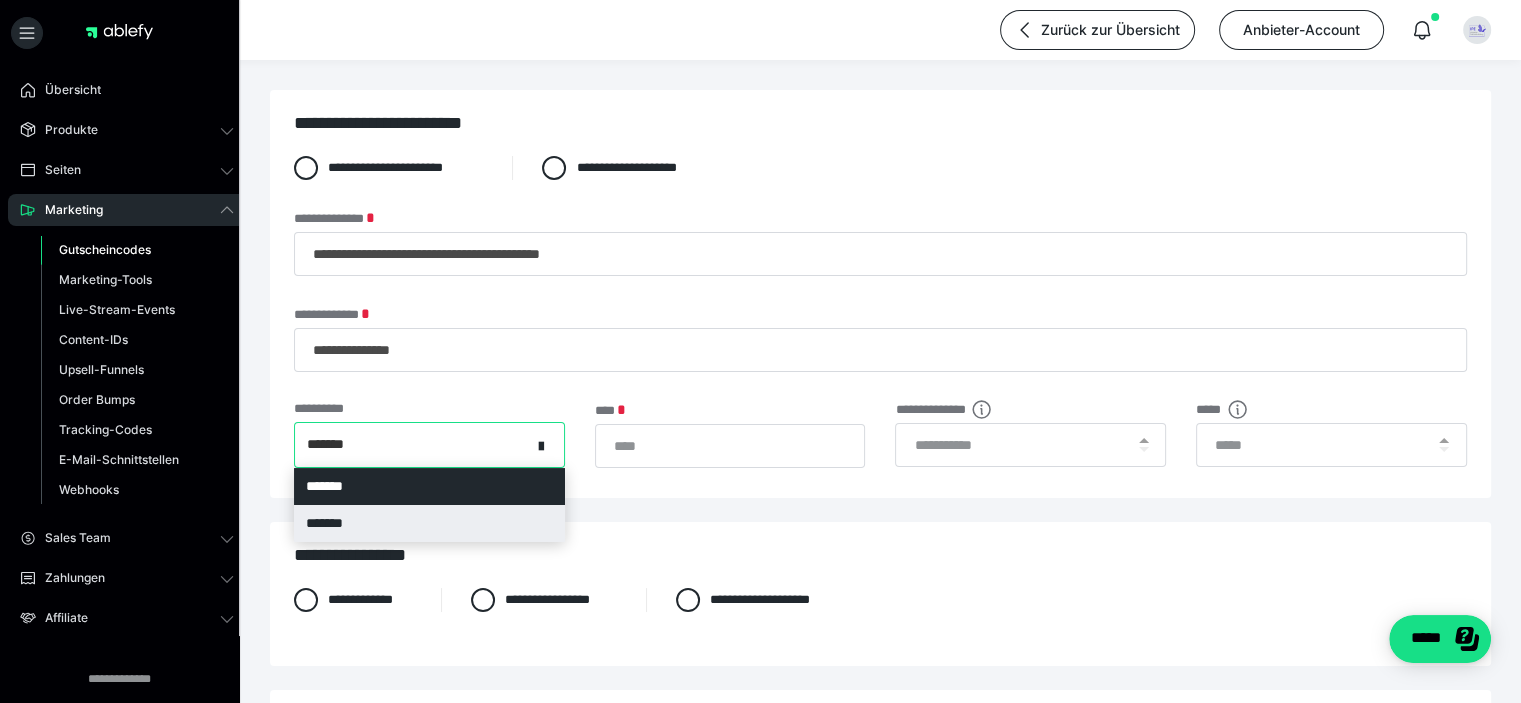 click on "*******" at bounding box center [429, 523] 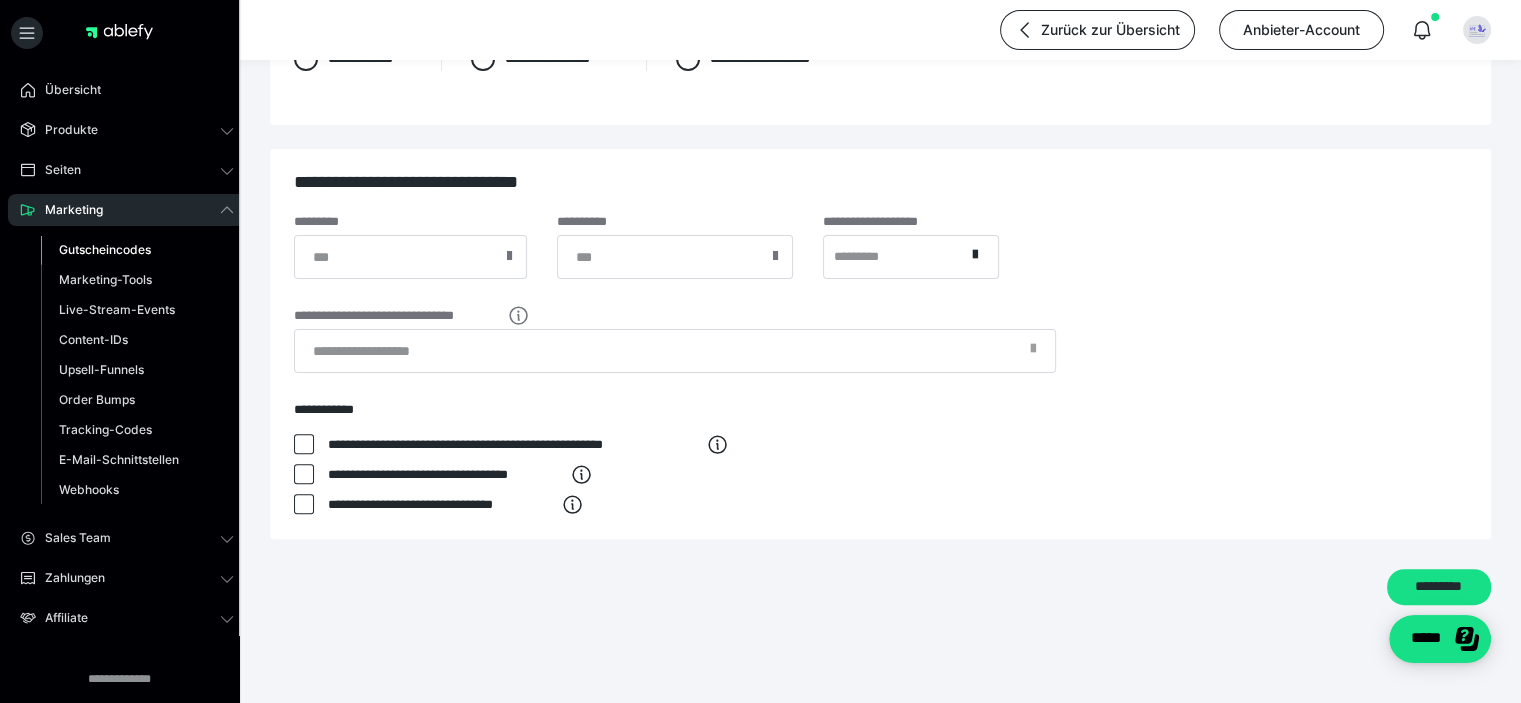 scroll, scrollTop: 0, scrollLeft: 0, axis: both 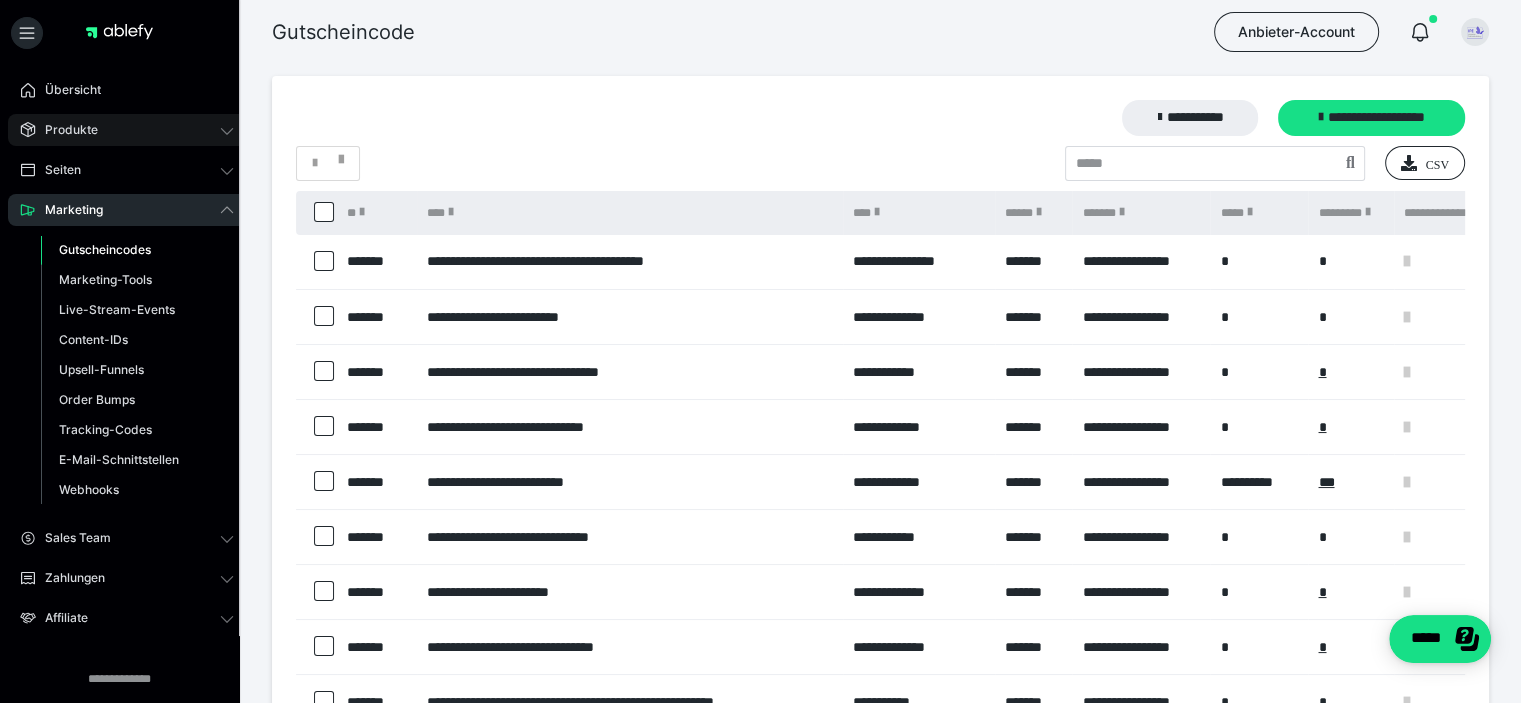 click 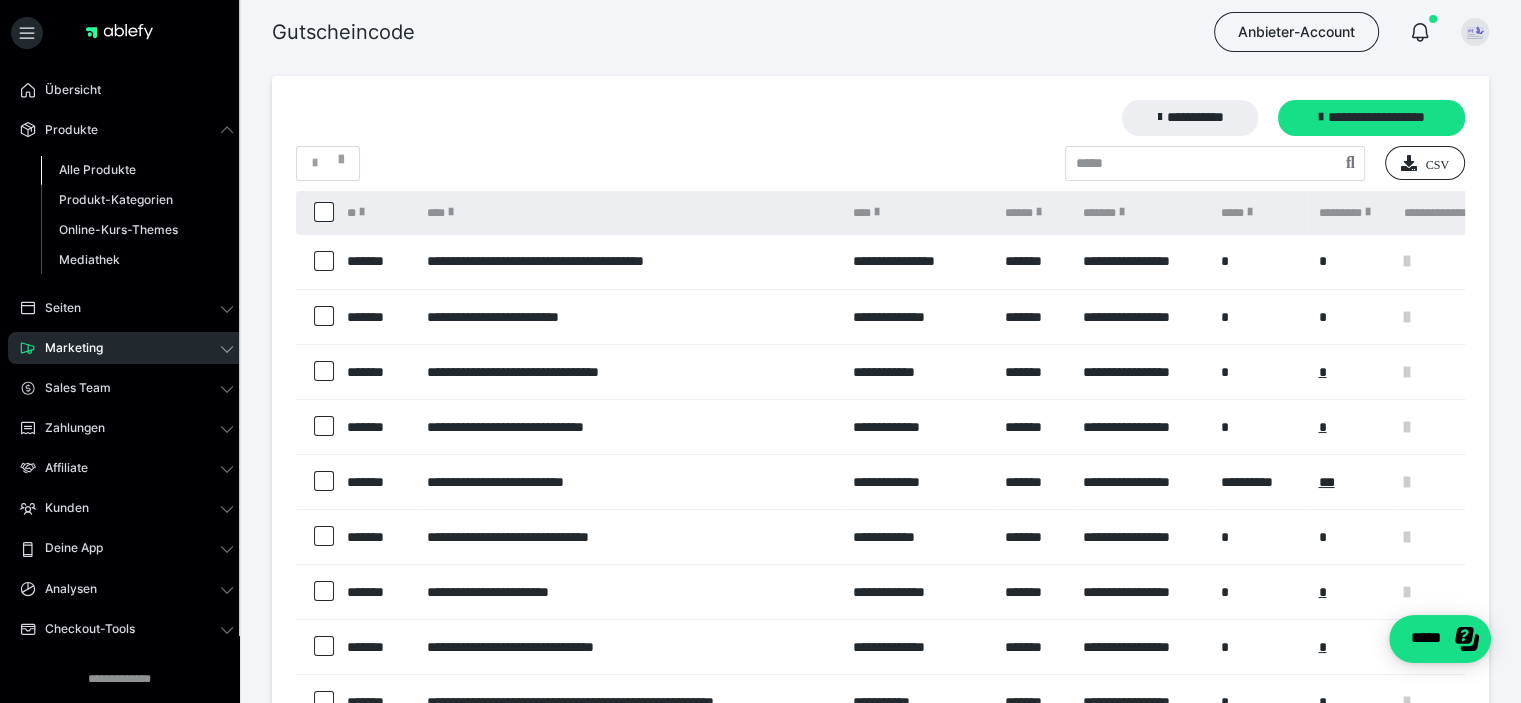 click on "Alle Produkte" at bounding box center (97, 169) 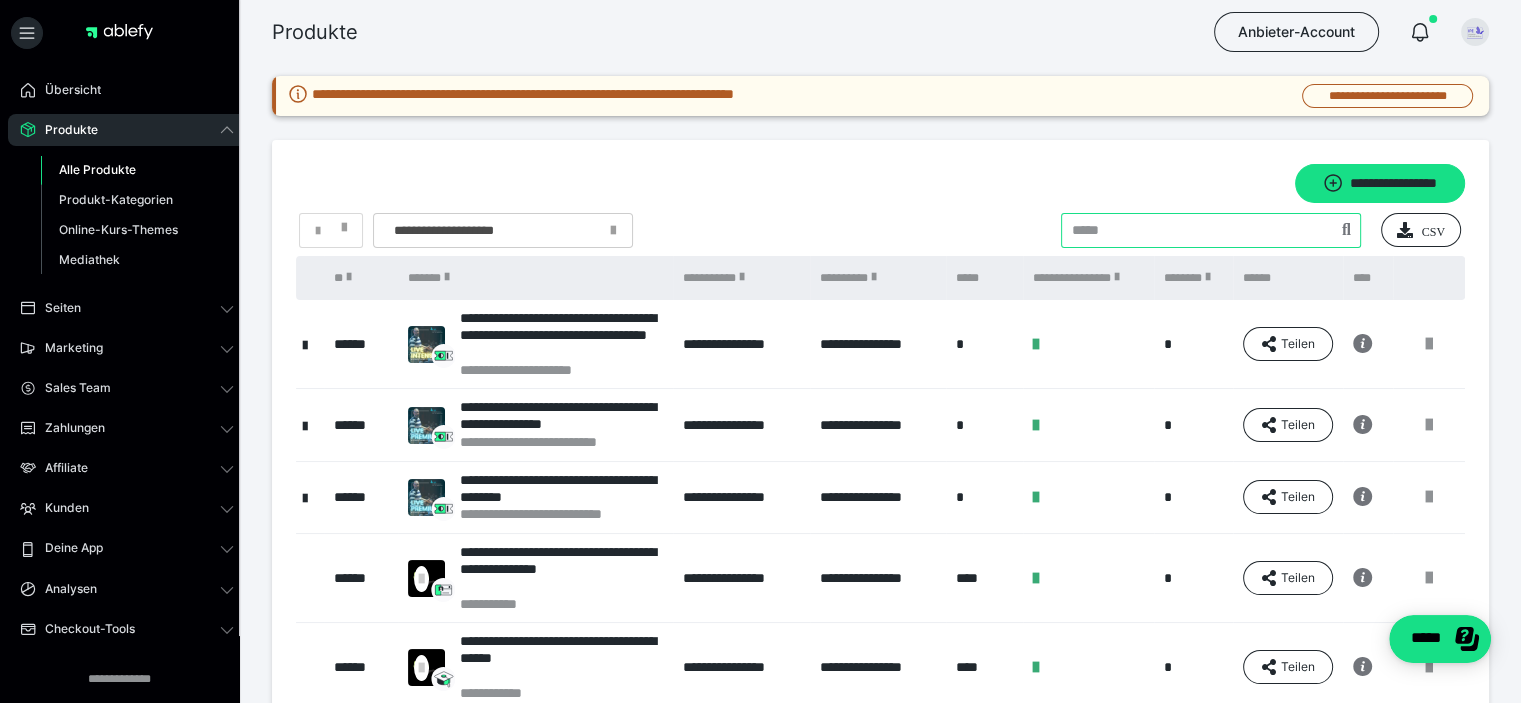 click at bounding box center [1211, 230] 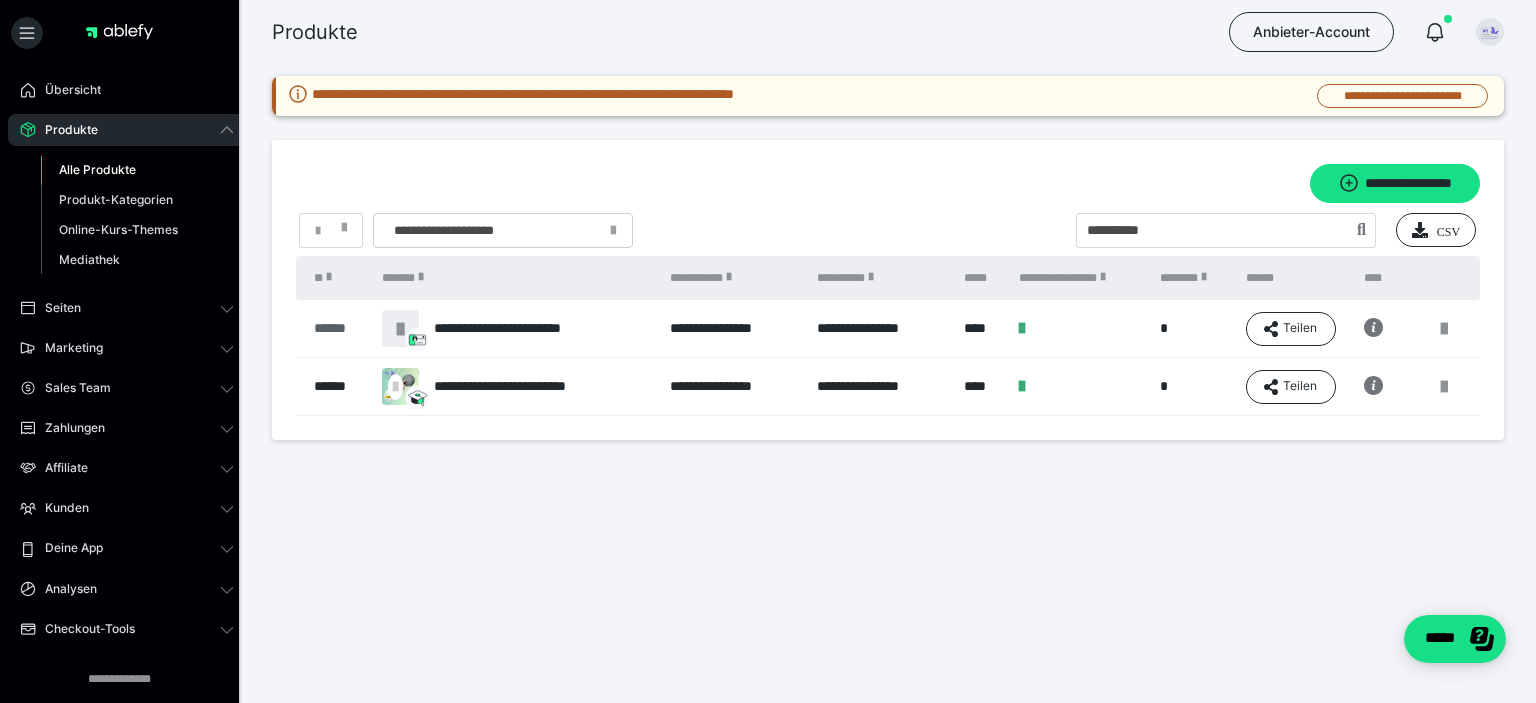 click on "******" at bounding box center [338, 328] 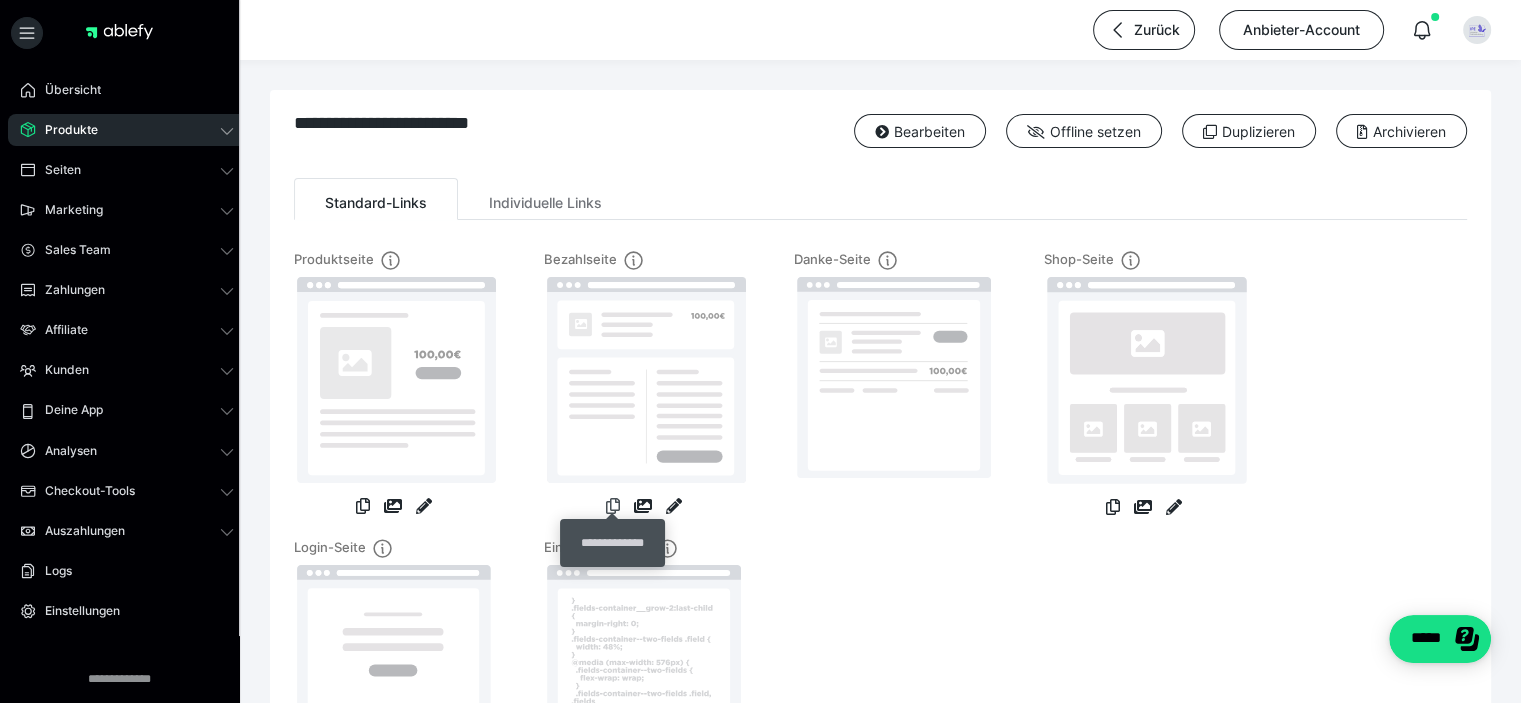 click at bounding box center (613, 506) 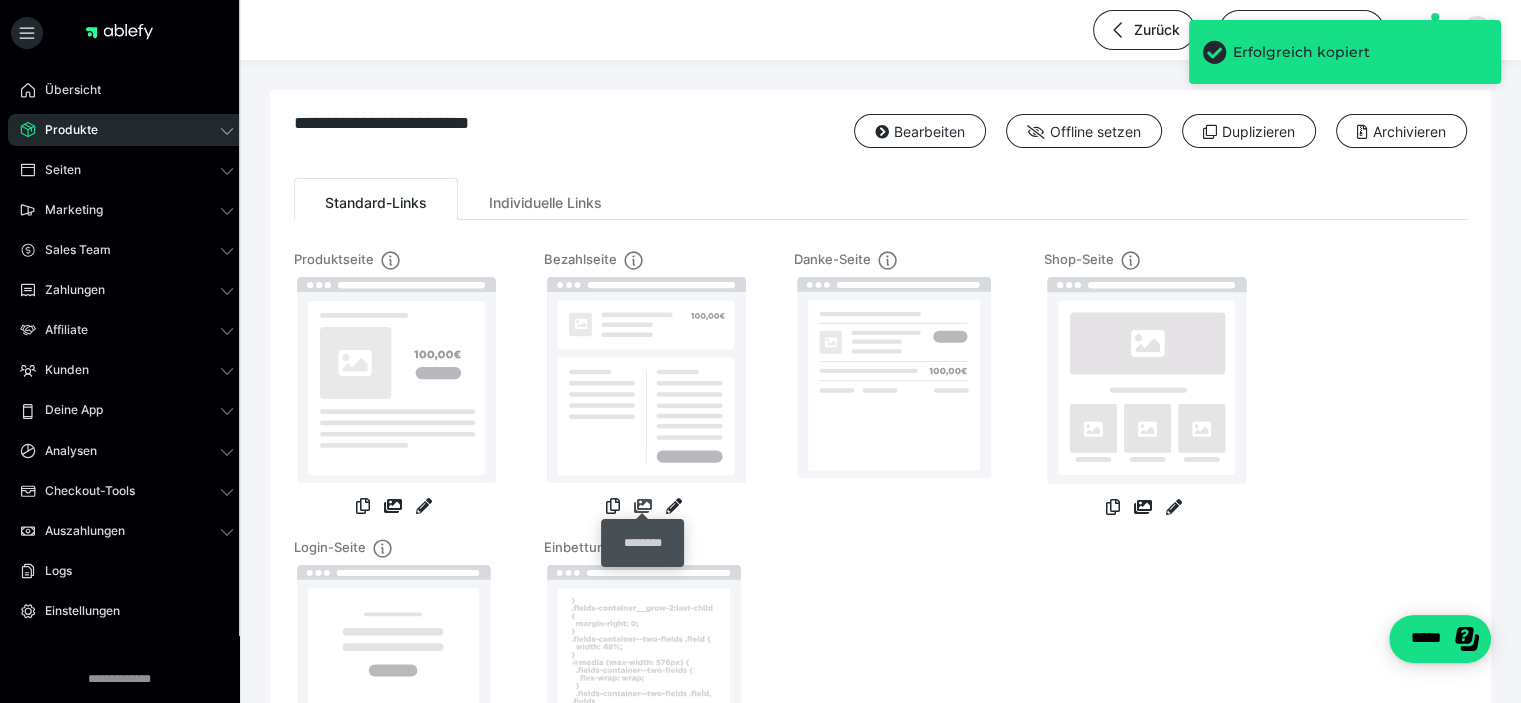 click at bounding box center (643, 506) 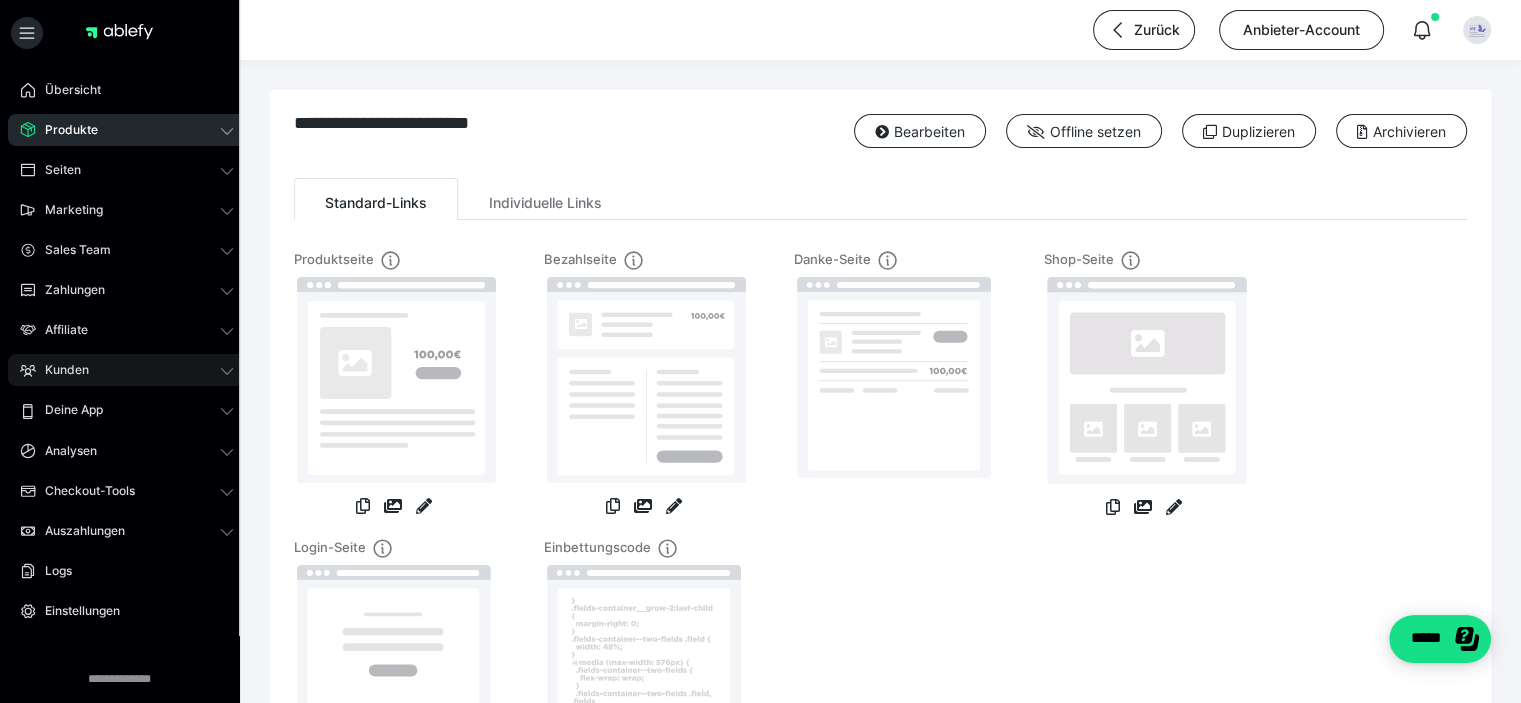 click 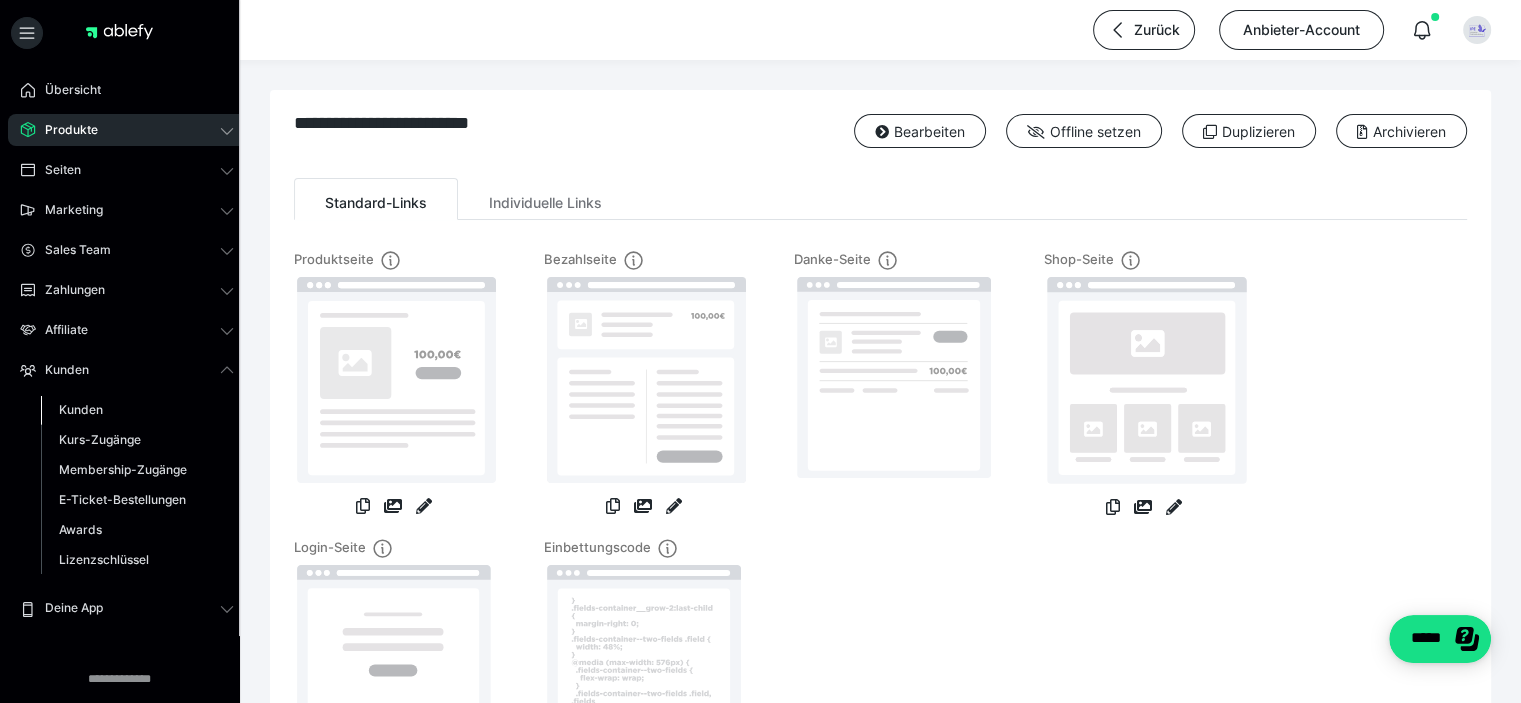click on "Kunden" at bounding box center (81, 409) 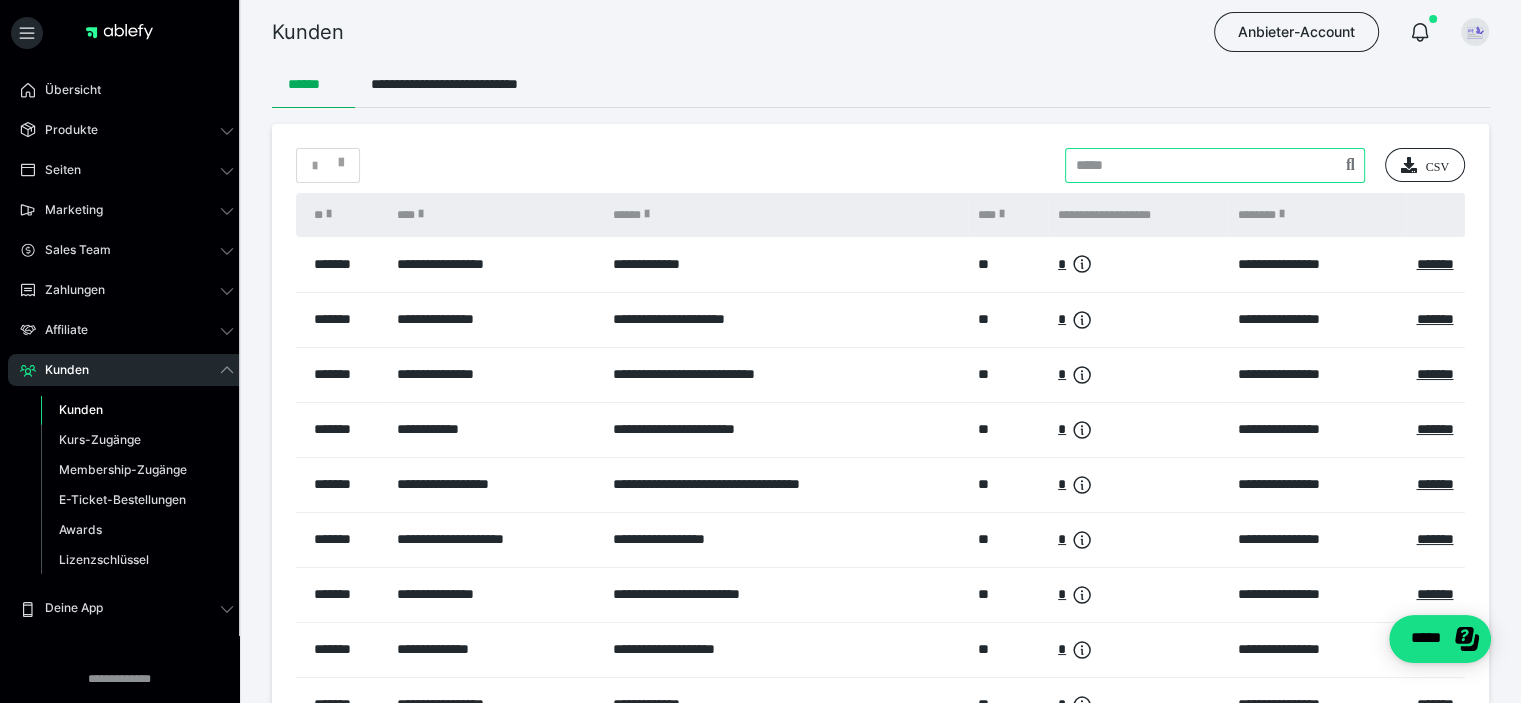click at bounding box center (1215, 165) 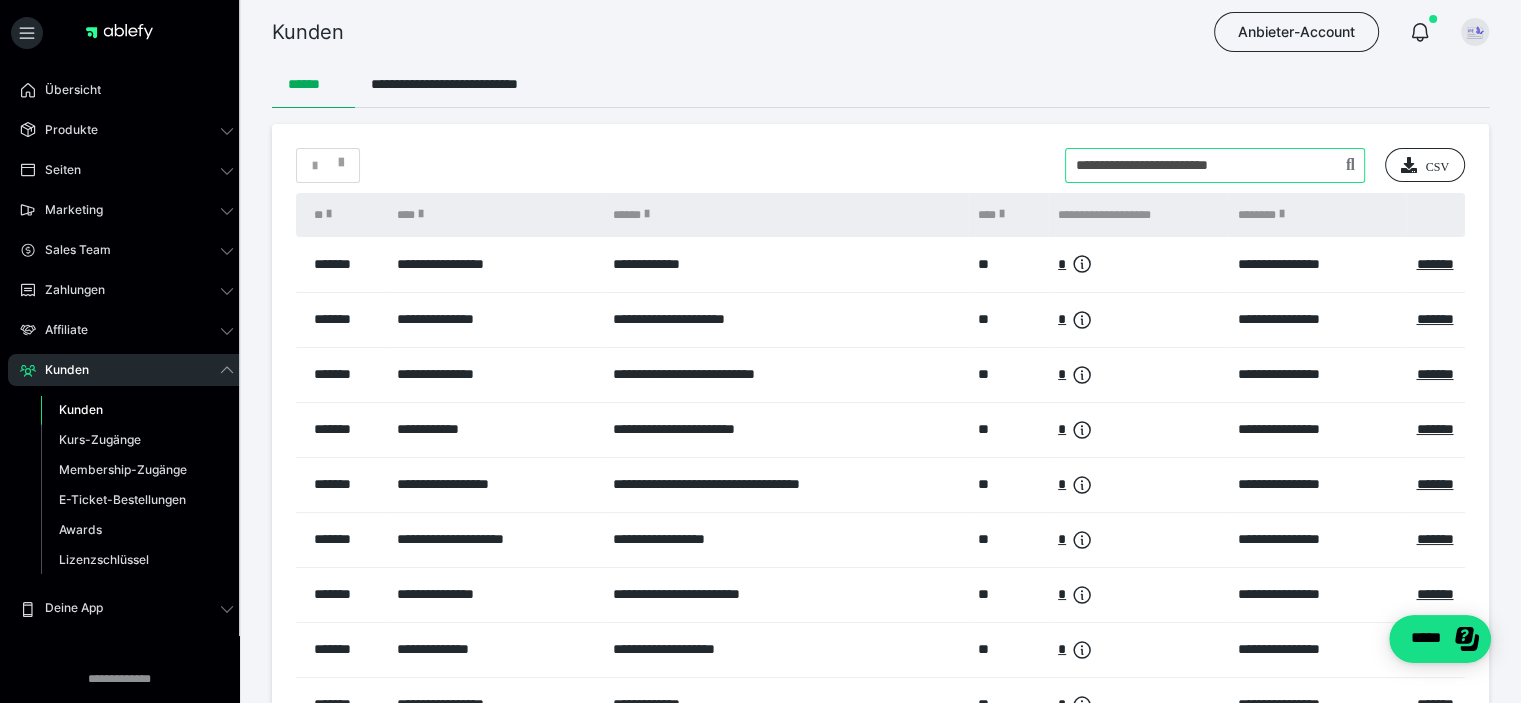 type on "**********" 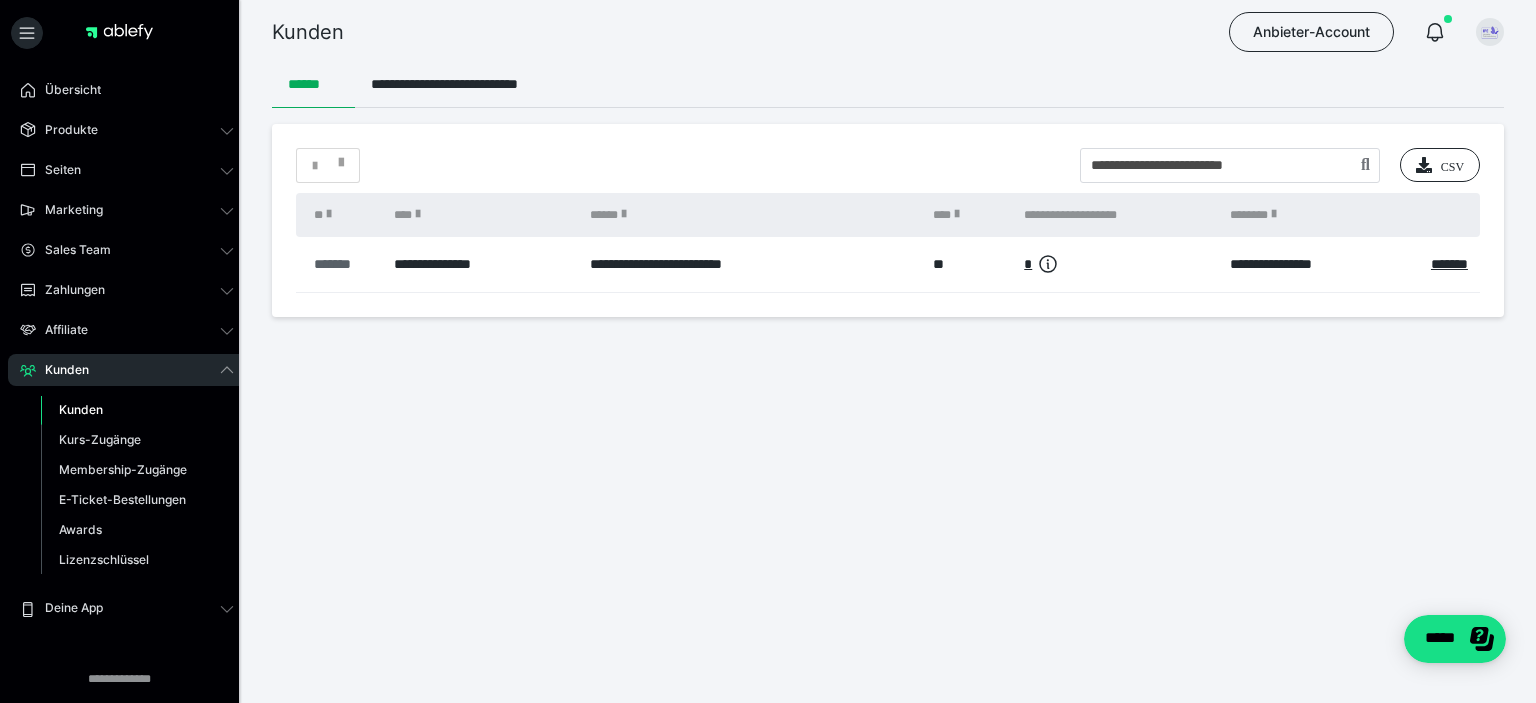 click on "*******" at bounding box center (344, 264) 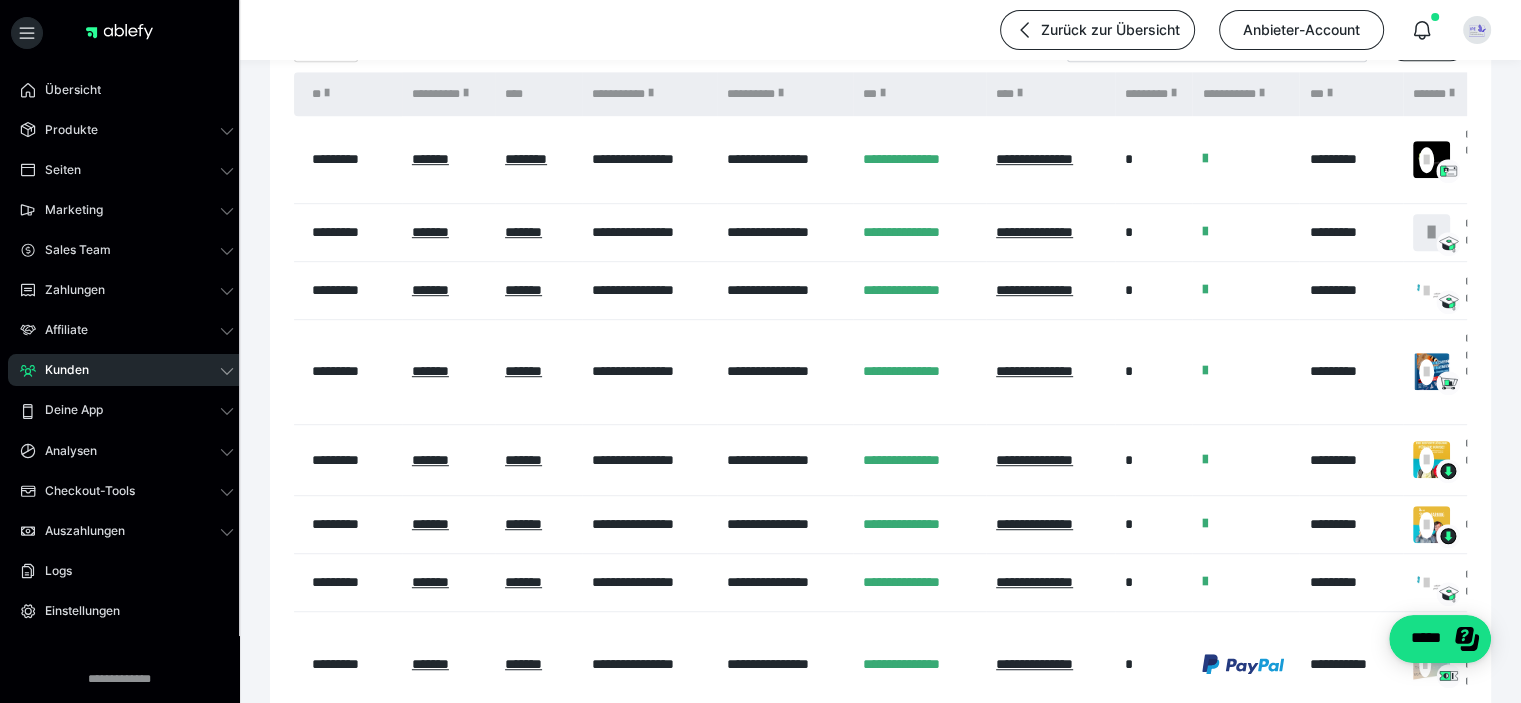 scroll, scrollTop: 1340, scrollLeft: 0, axis: vertical 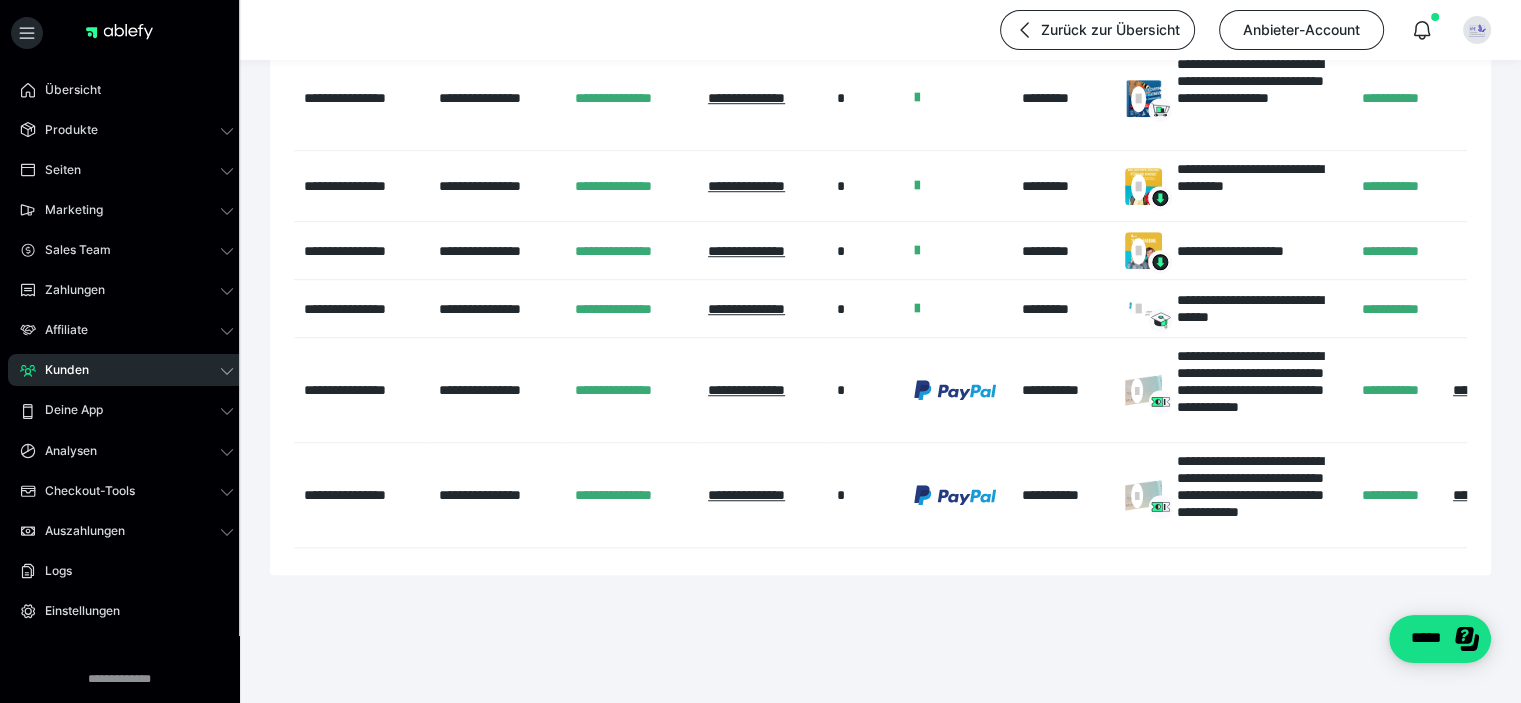 drag, startPoint x: 774, startPoint y: 555, endPoint x: 576, endPoint y: 567, distance: 198.3633 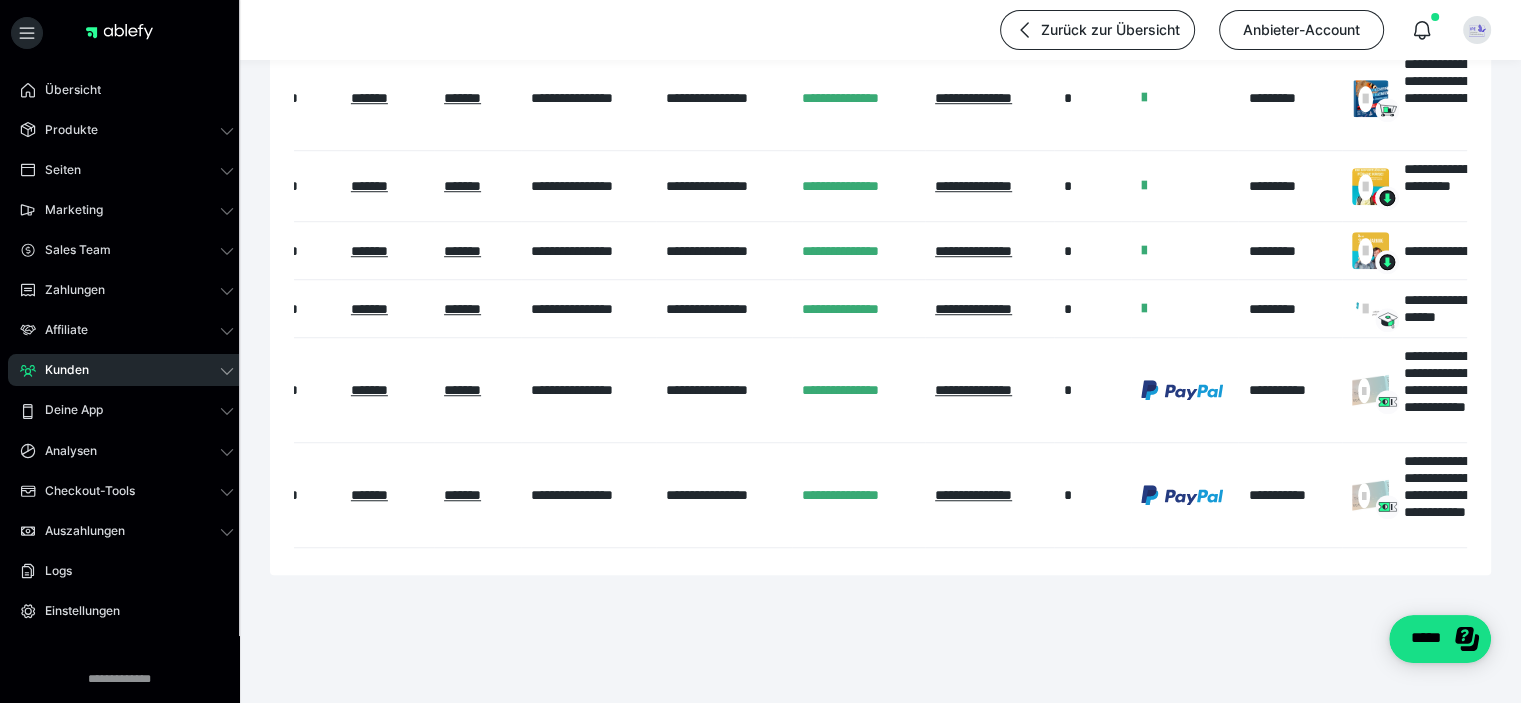 scroll, scrollTop: 0, scrollLeft: 0, axis: both 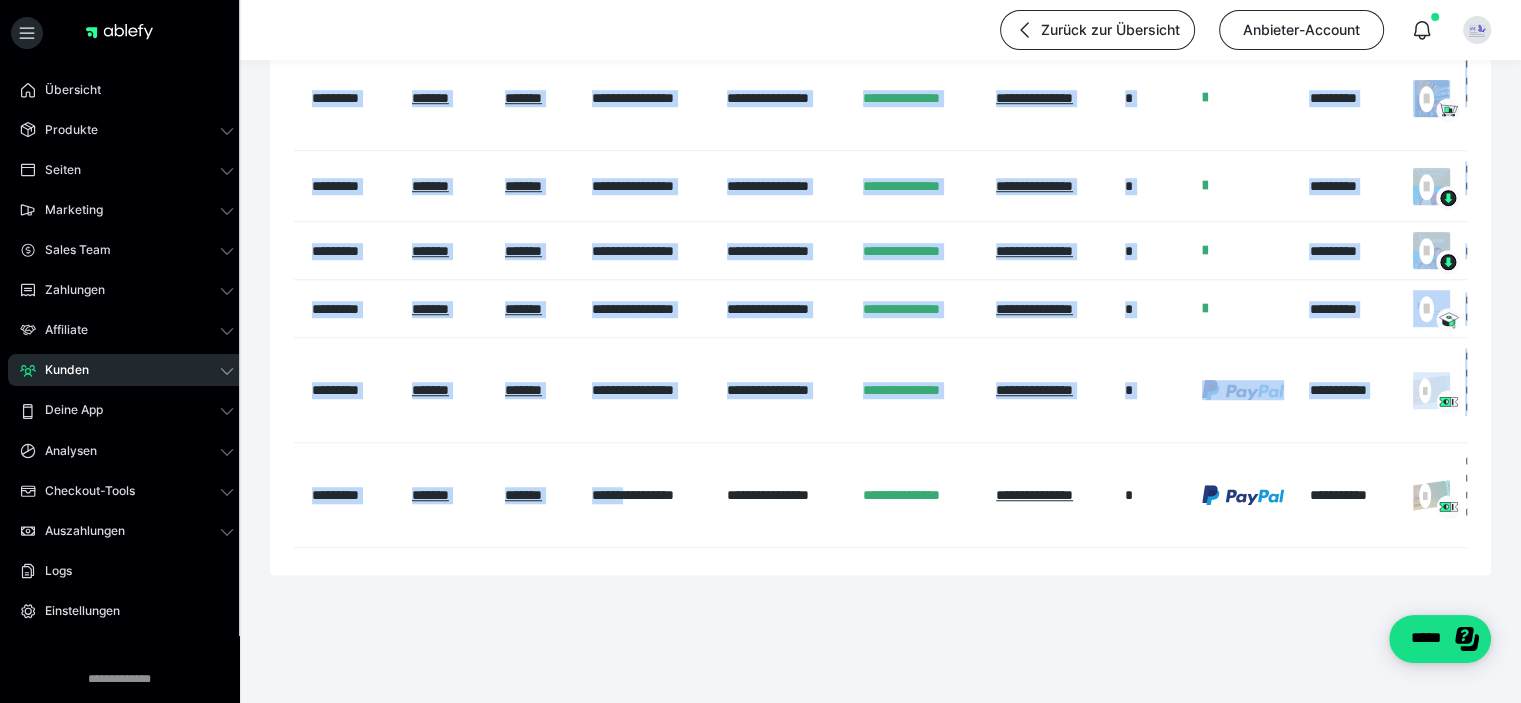 drag, startPoint x: 632, startPoint y: 546, endPoint x: 756, endPoint y: 551, distance: 124.10077 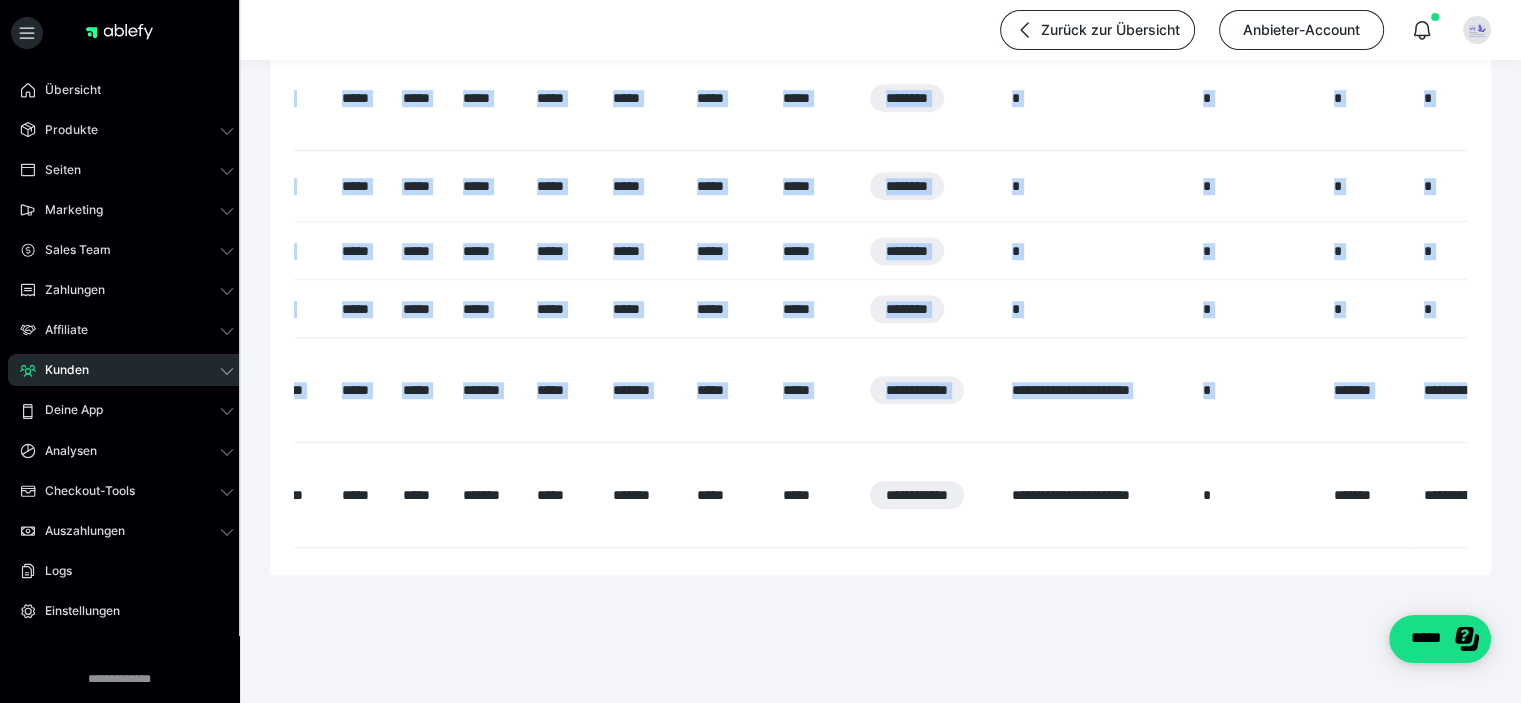 scroll, scrollTop: 0, scrollLeft: 1742, axis: horizontal 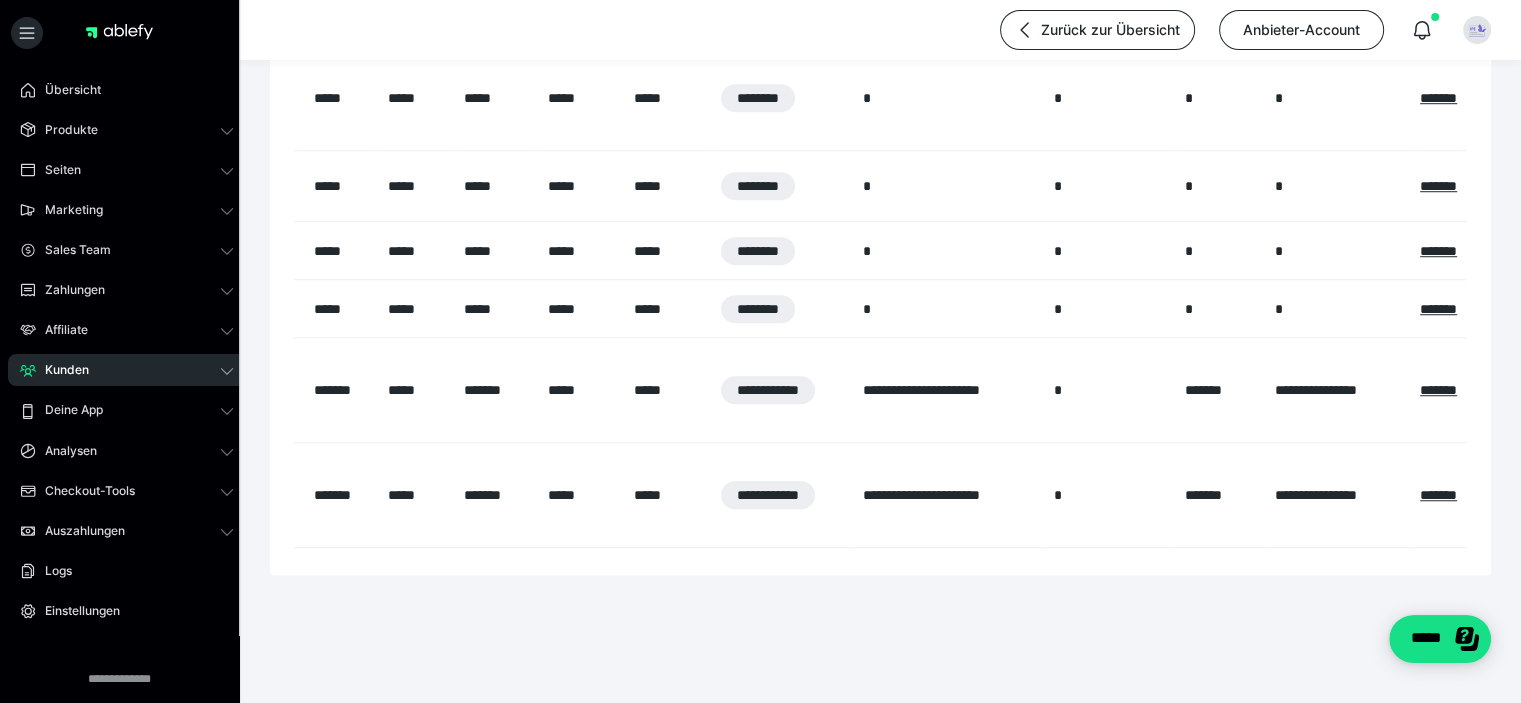 click on "**********" at bounding box center [880, -334] 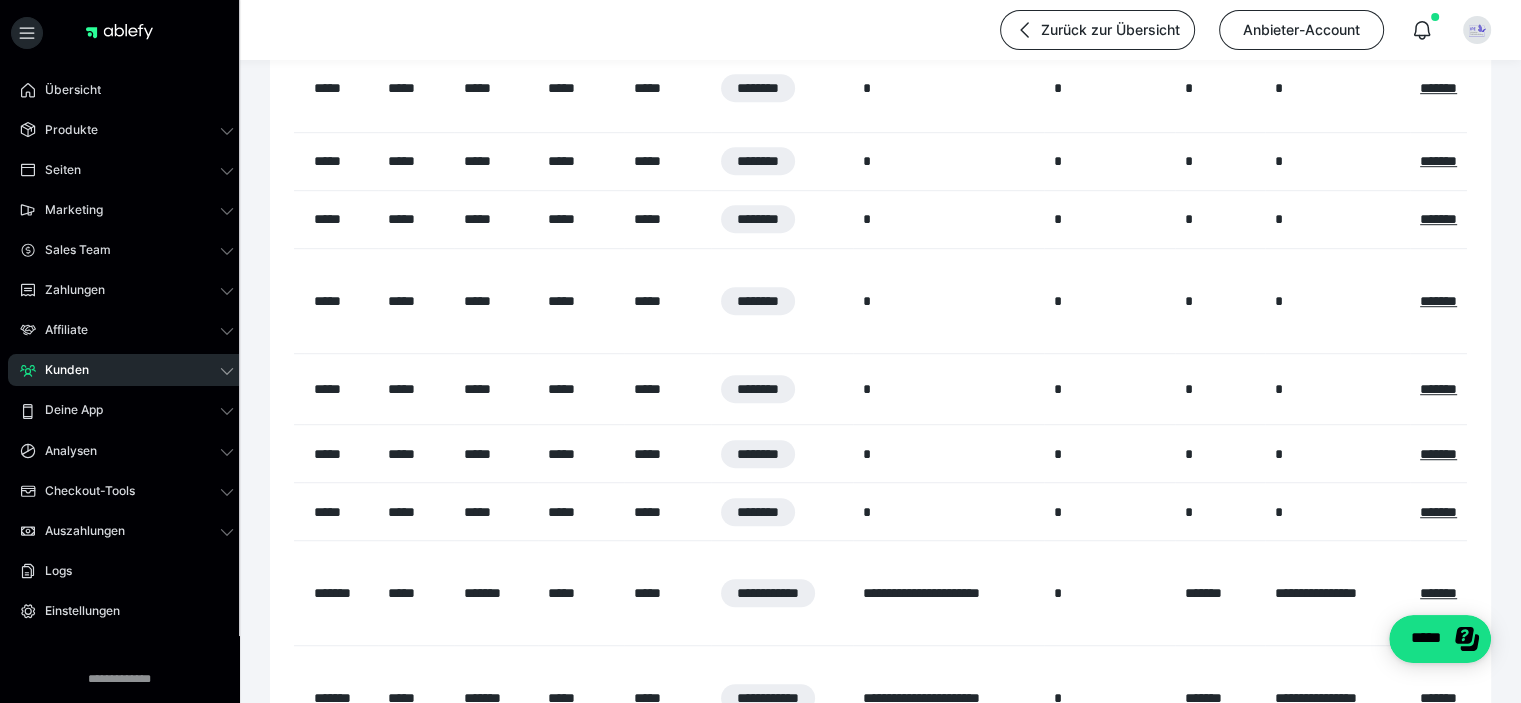 scroll, scrollTop: 1327, scrollLeft: 0, axis: vertical 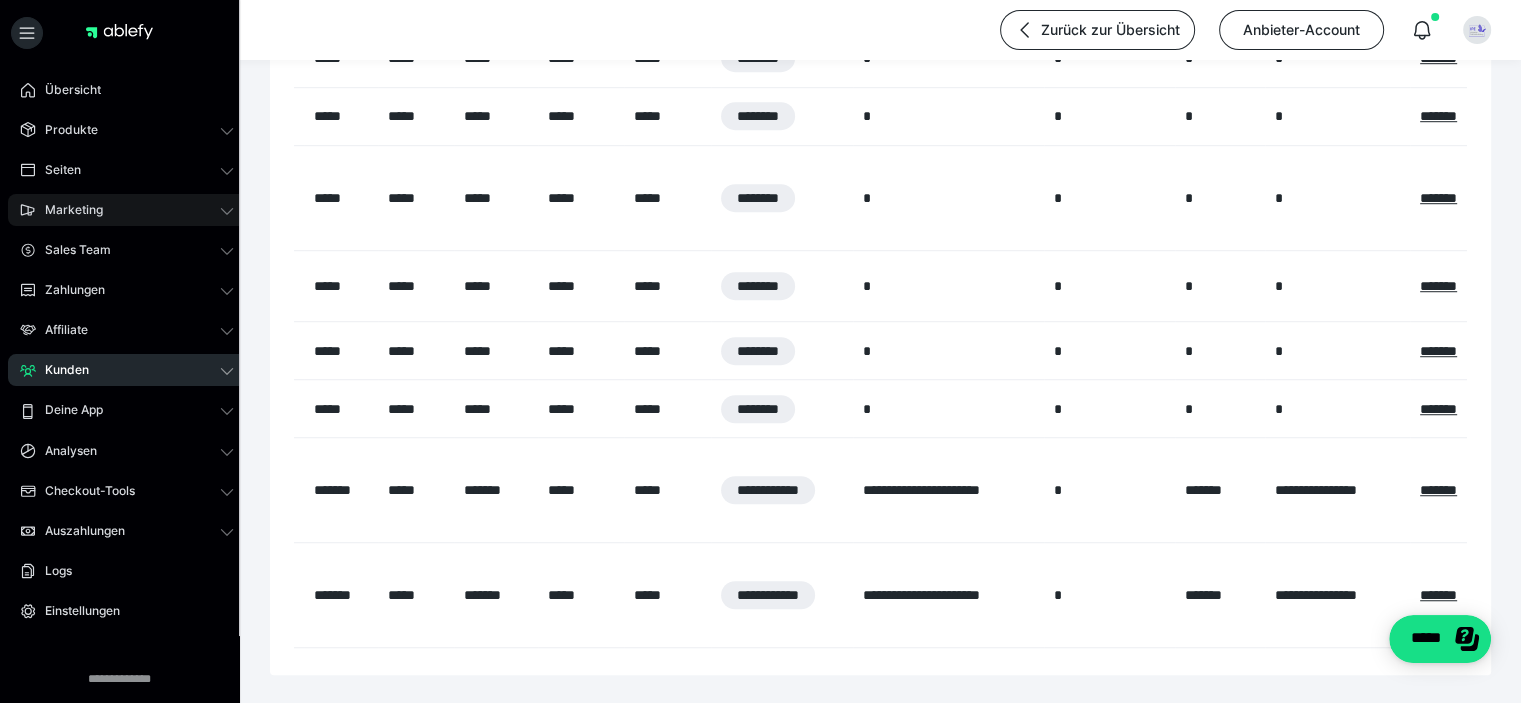 click on "Marketing" at bounding box center [127, 210] 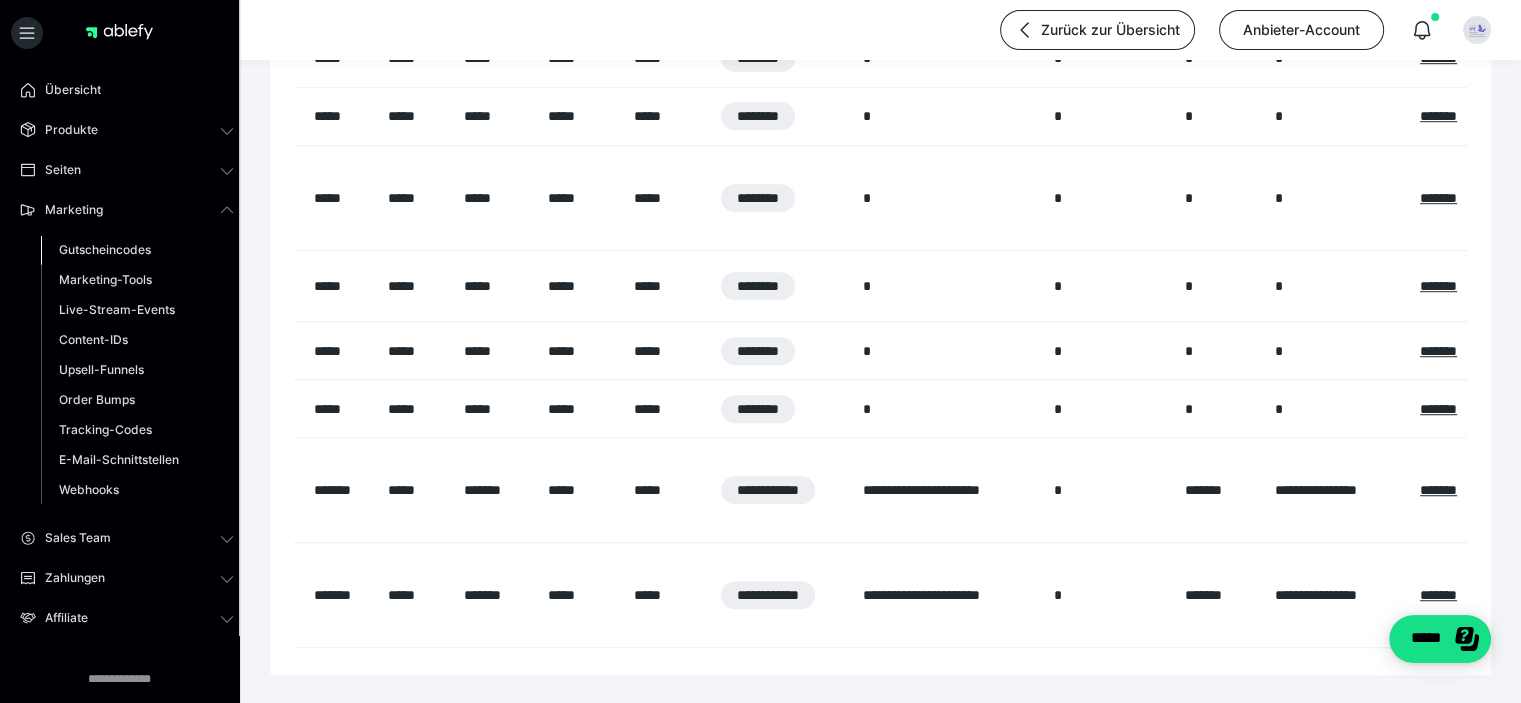 click on "Gutscheincodes" at bounding box center (105, 249) 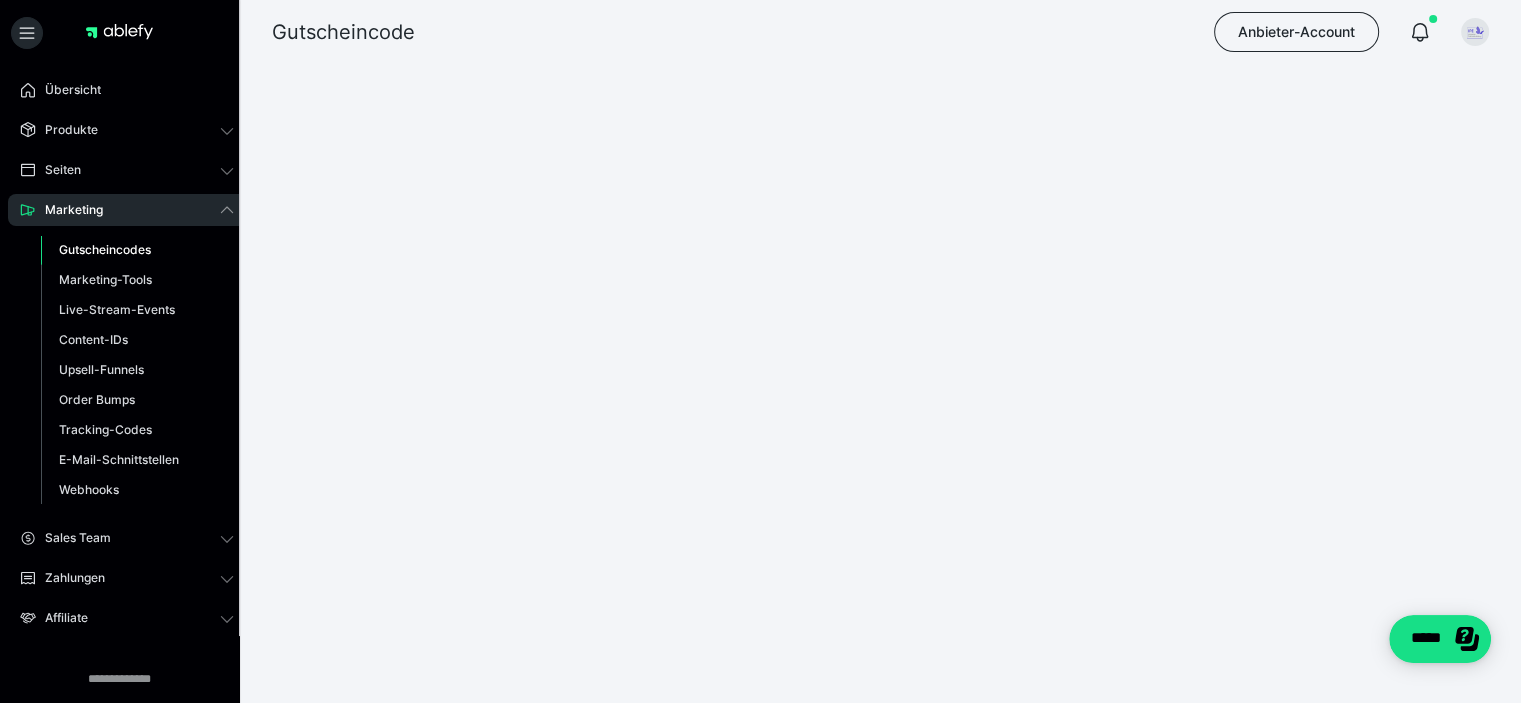 scroll, scrollTop: 0, scrollLeft: 0, axis: both 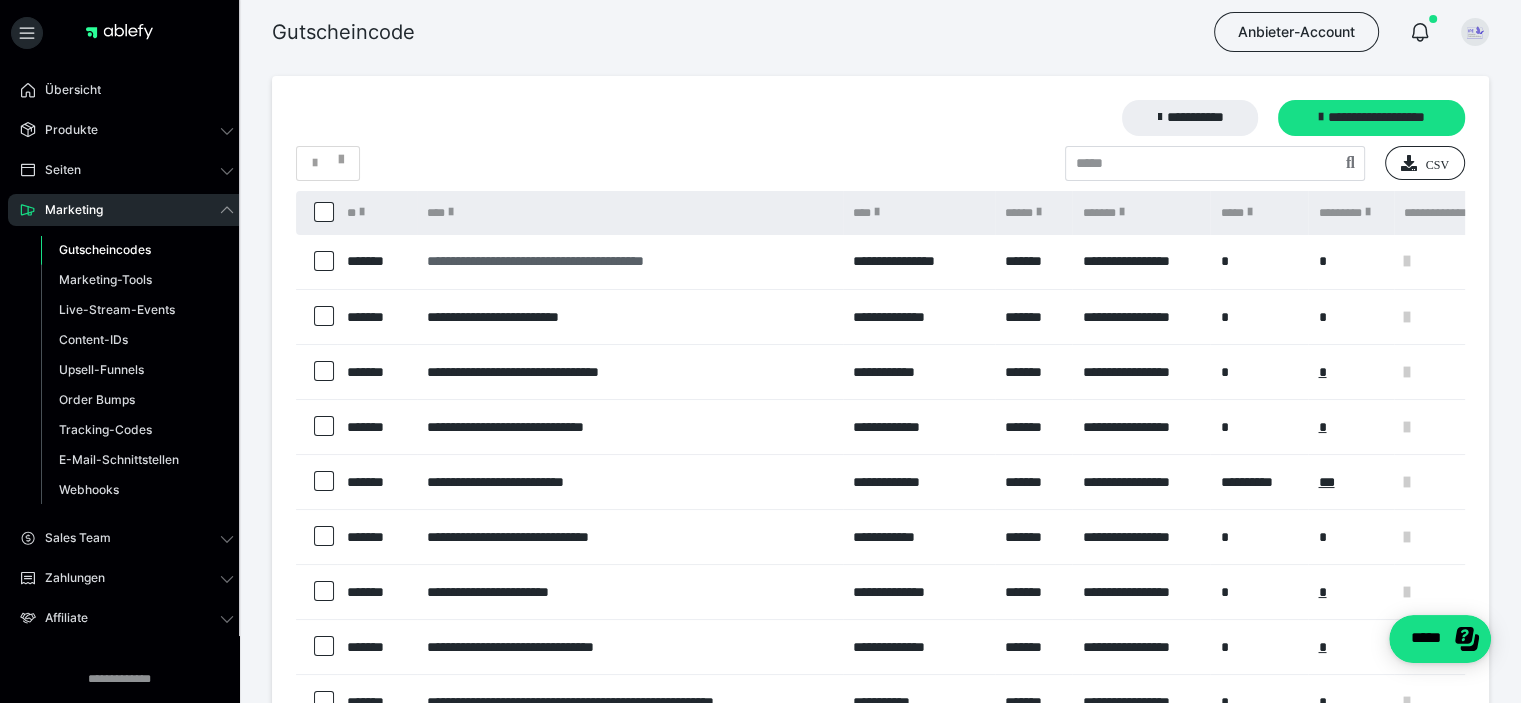 click on "**********" at bounding box center [630, 261] 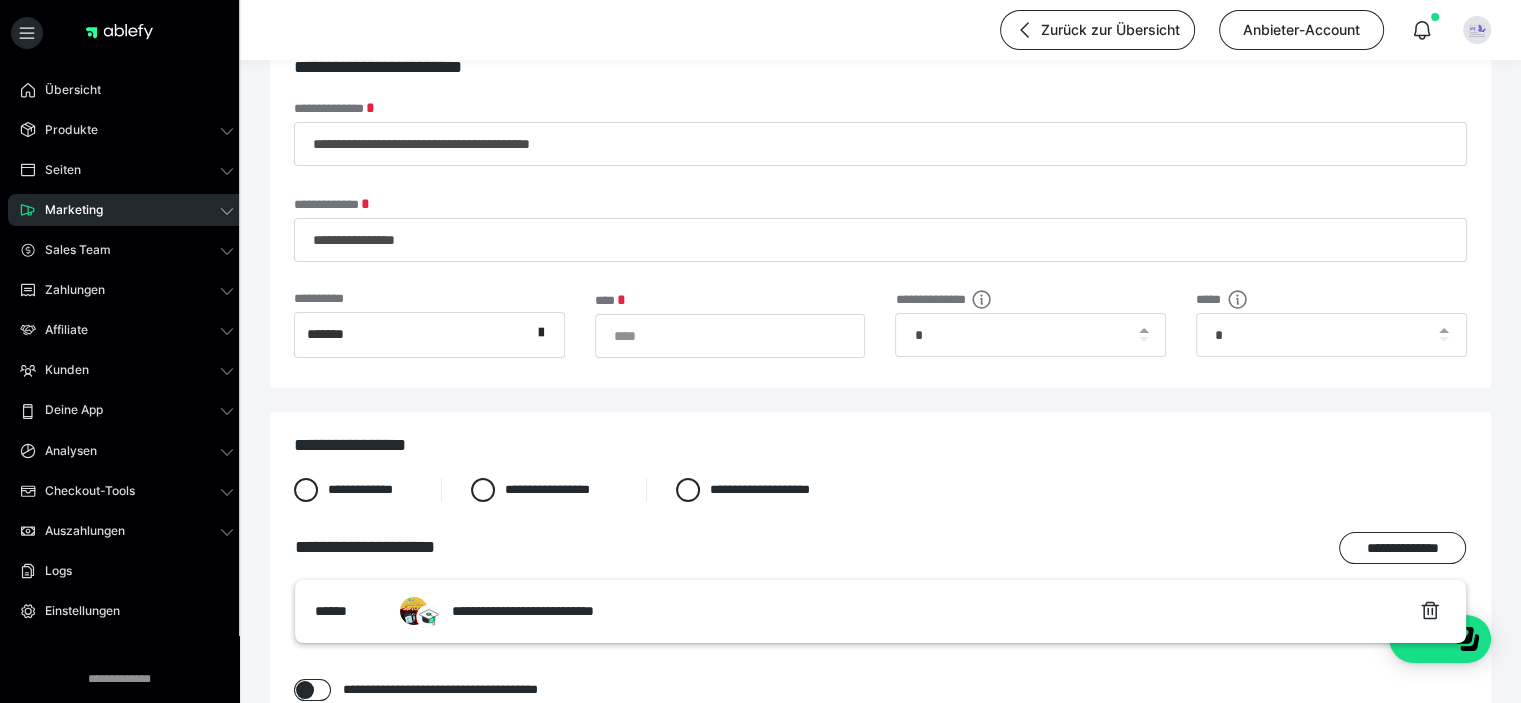 scroll, scrollTop: 0, scrollLeft: 0, axis: both 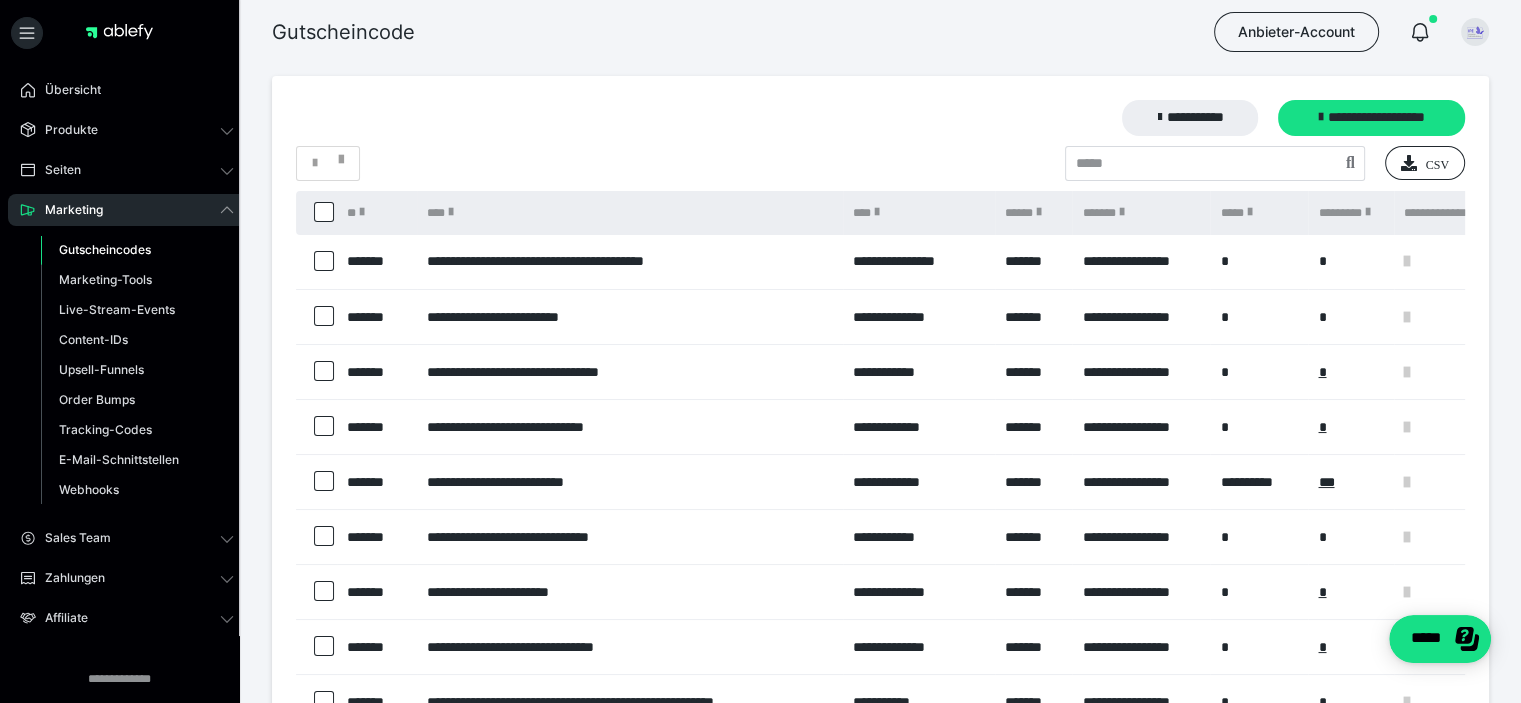 click at bounding box center (1407, 261) 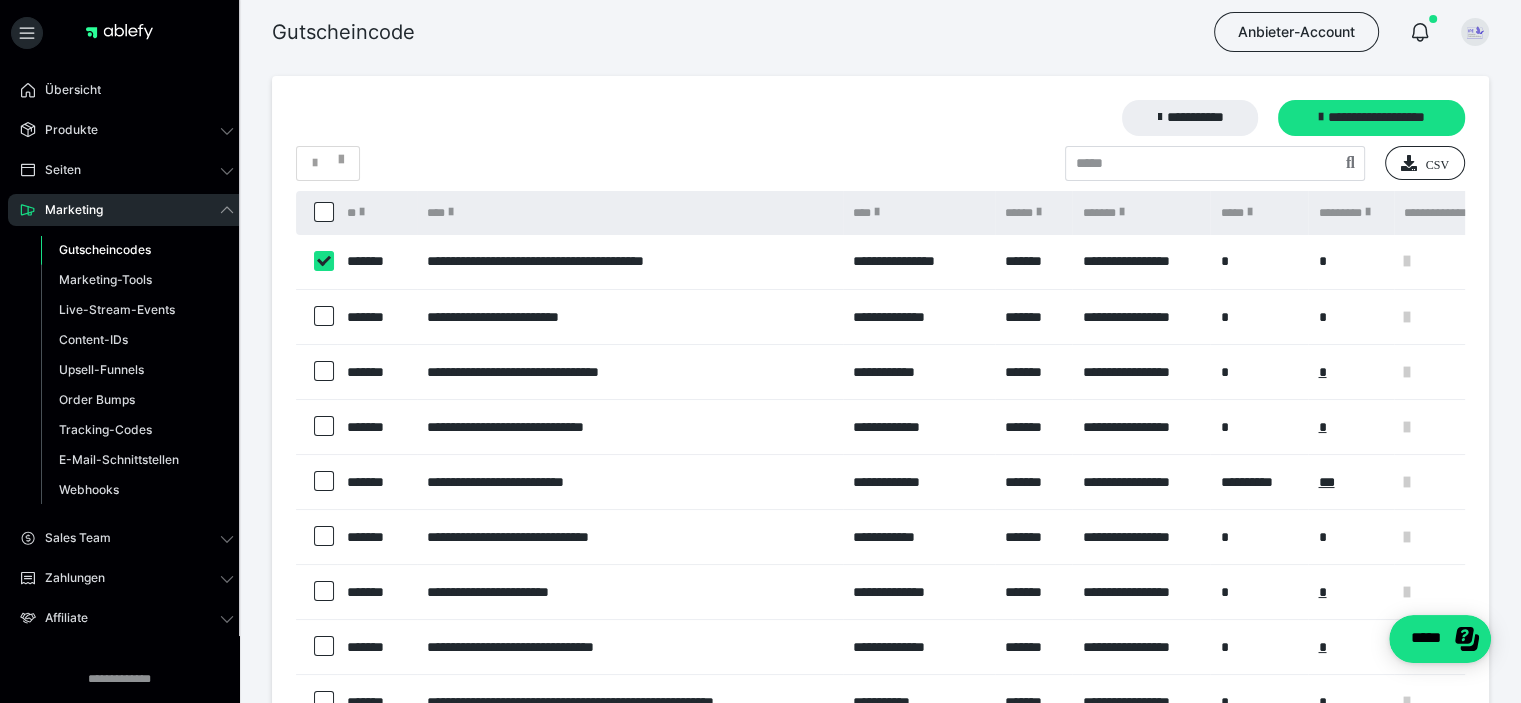checkbox on "****" 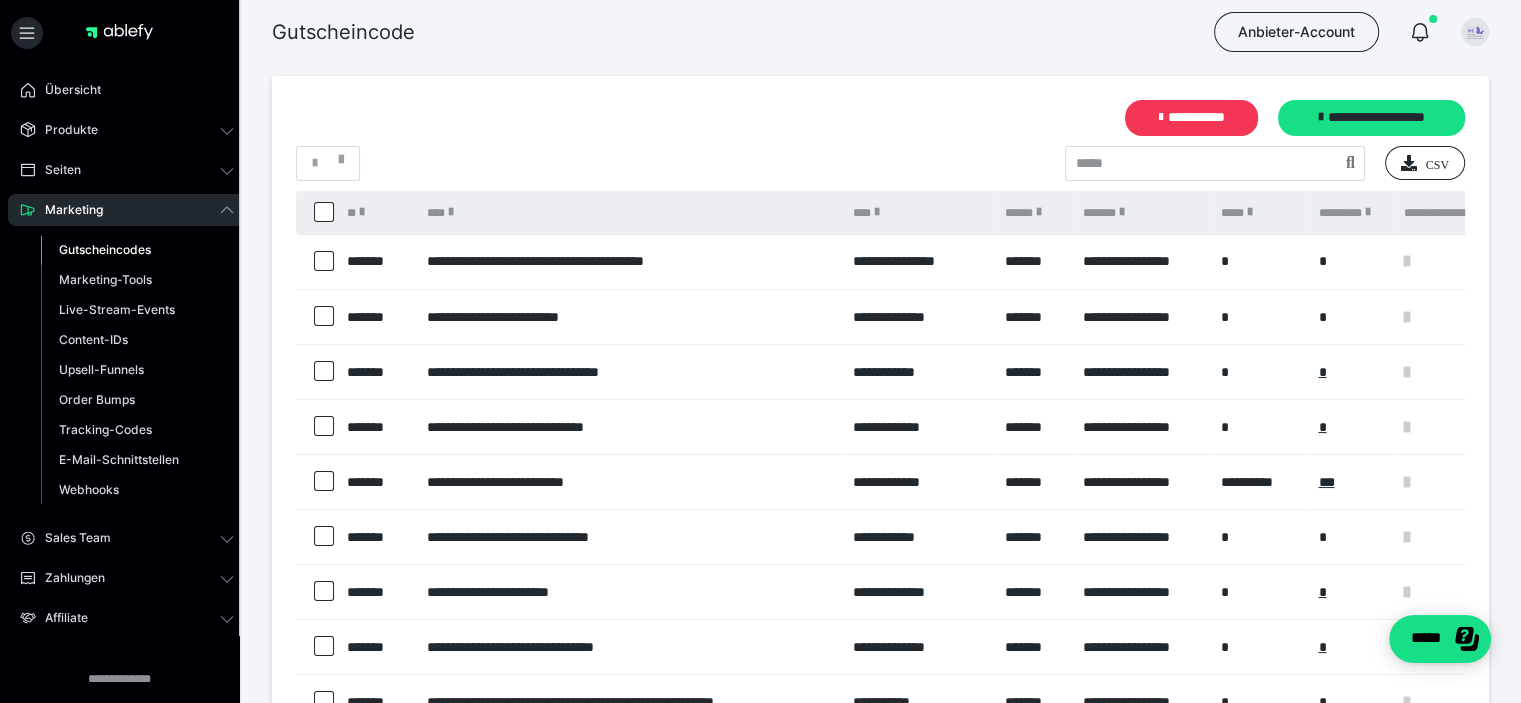 click on "**********" at bounding box center [1192, 118] 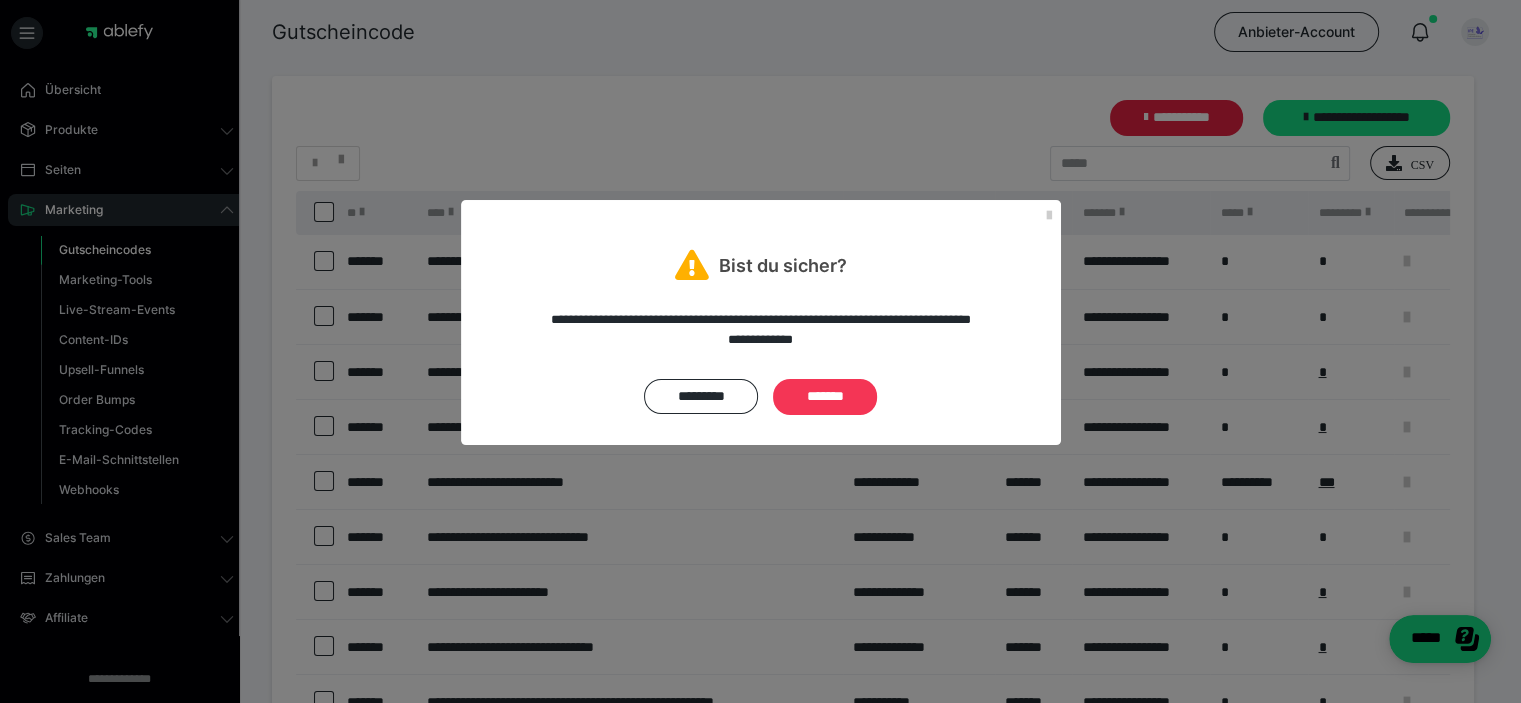 click on "*******" at bounding box center [825, 397] 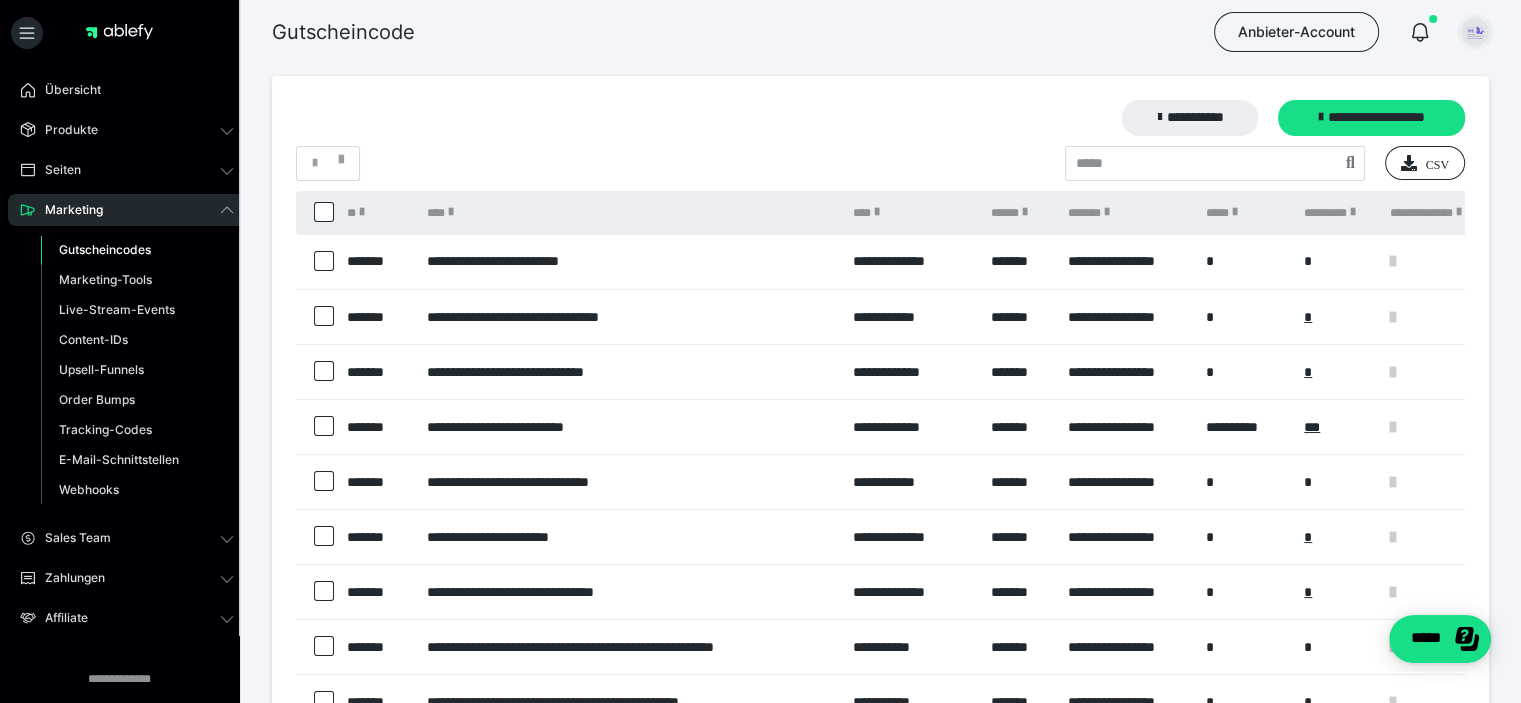 click at bounding box center [1475, 32] 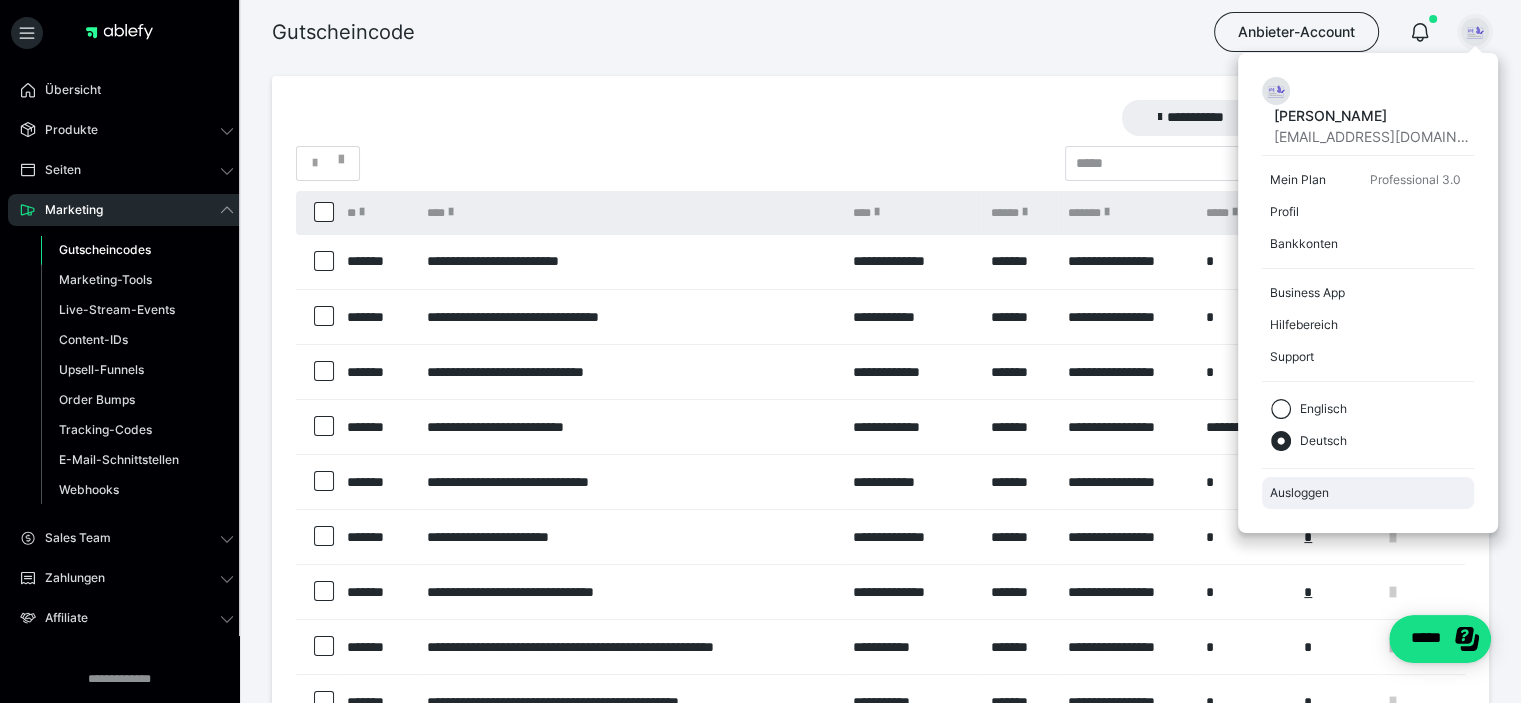 click on "Ausloggen" at bounding box center [1368, 493] 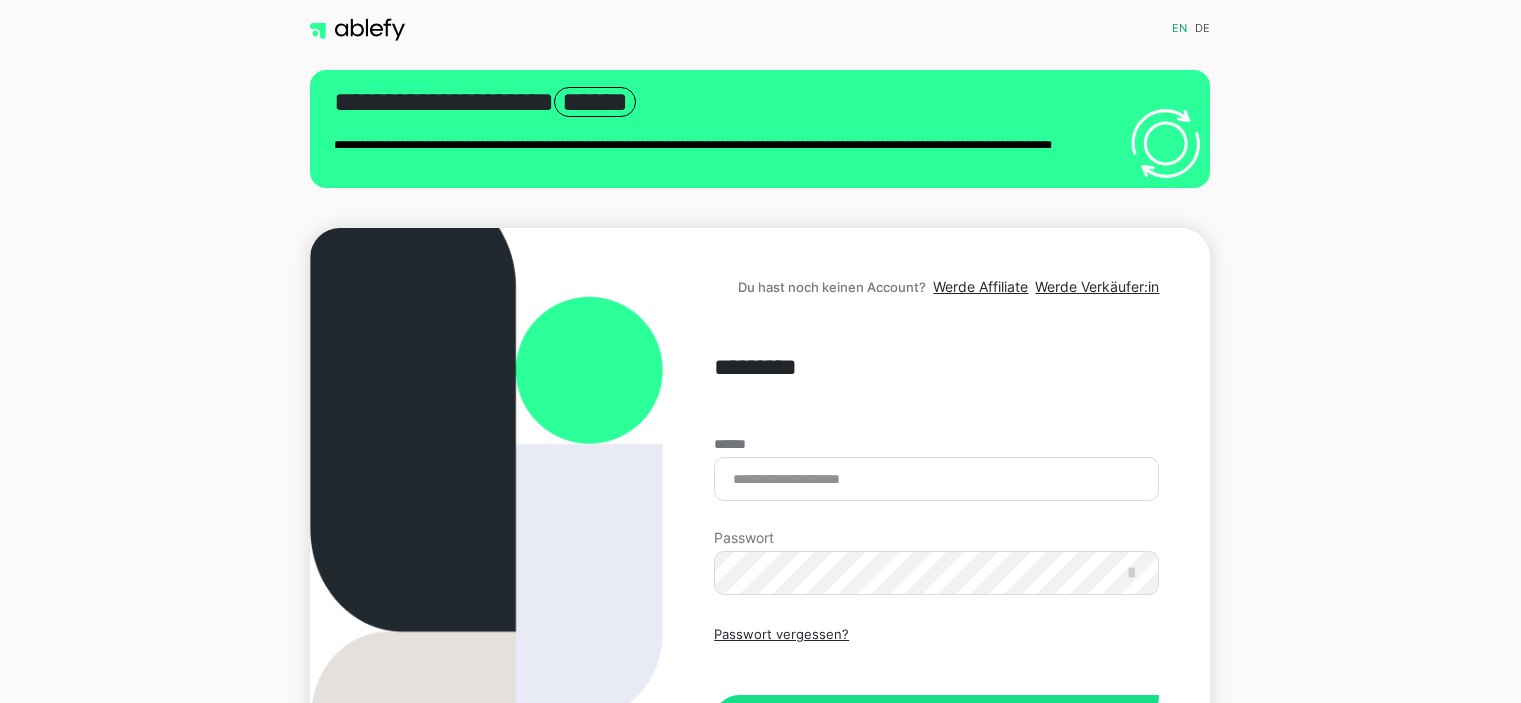 scroll, scrollTop: 0, scrollLeft: 0, axis: both 